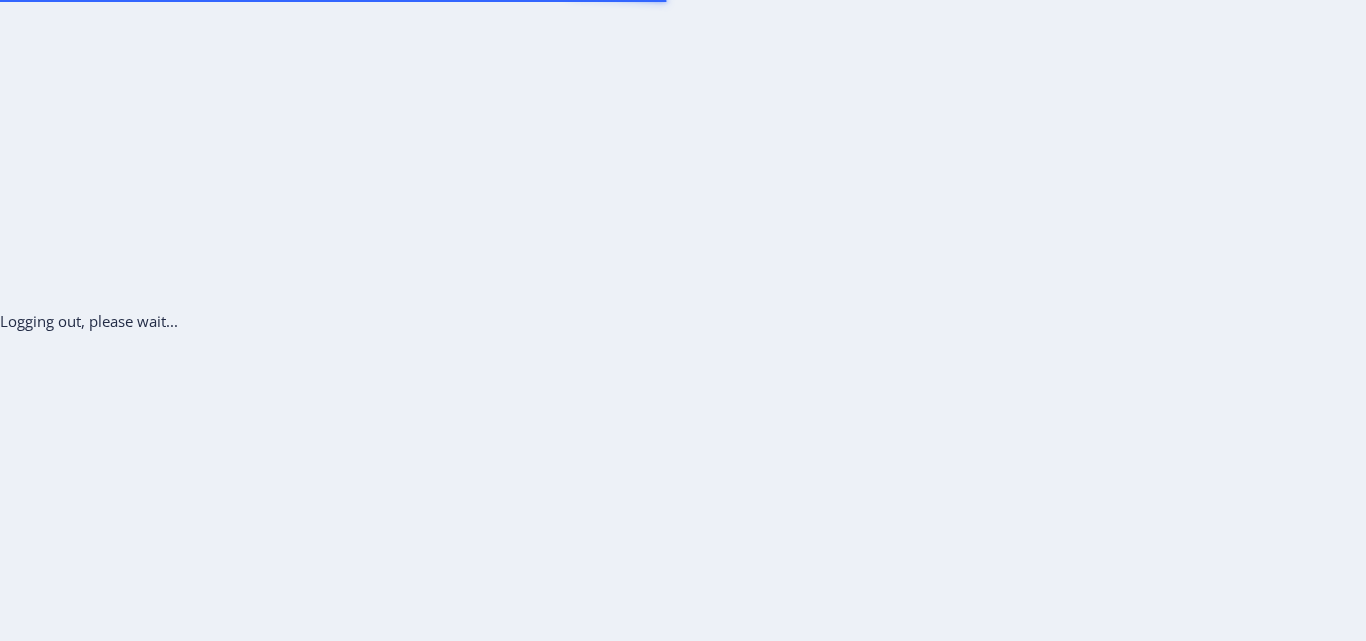 scroll, scrollTop: 0, scrollLeft: 0, axis: both 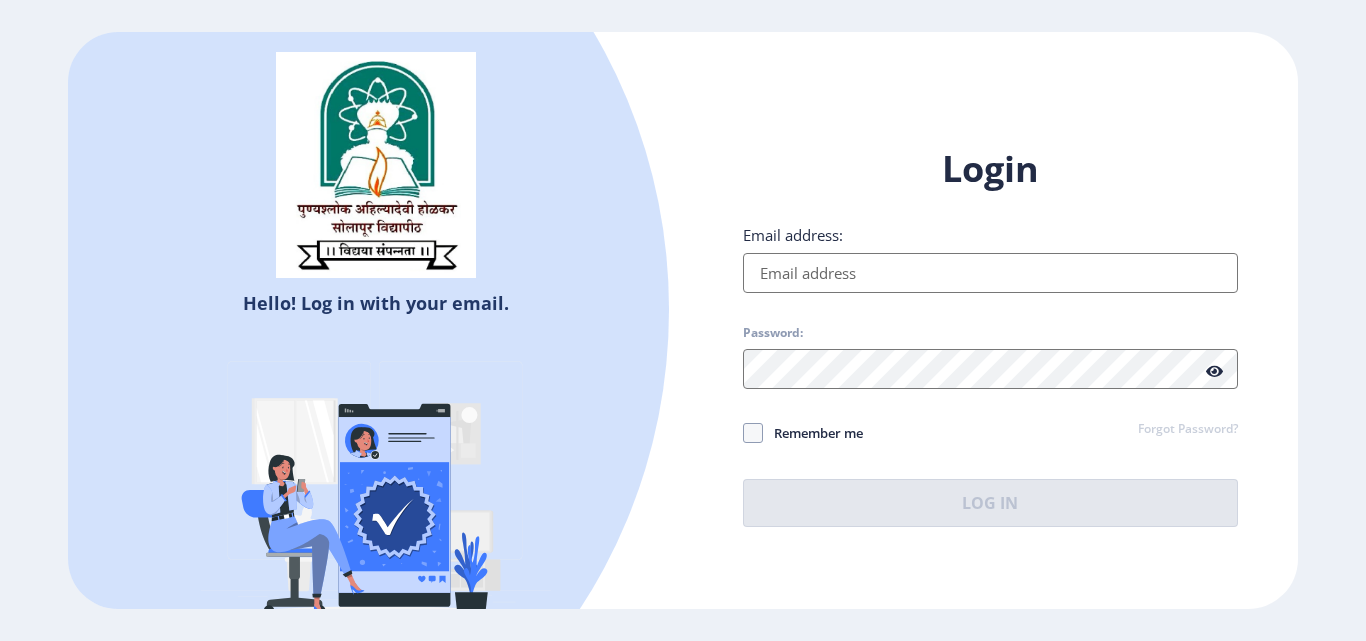 type on "[EMAIL]" 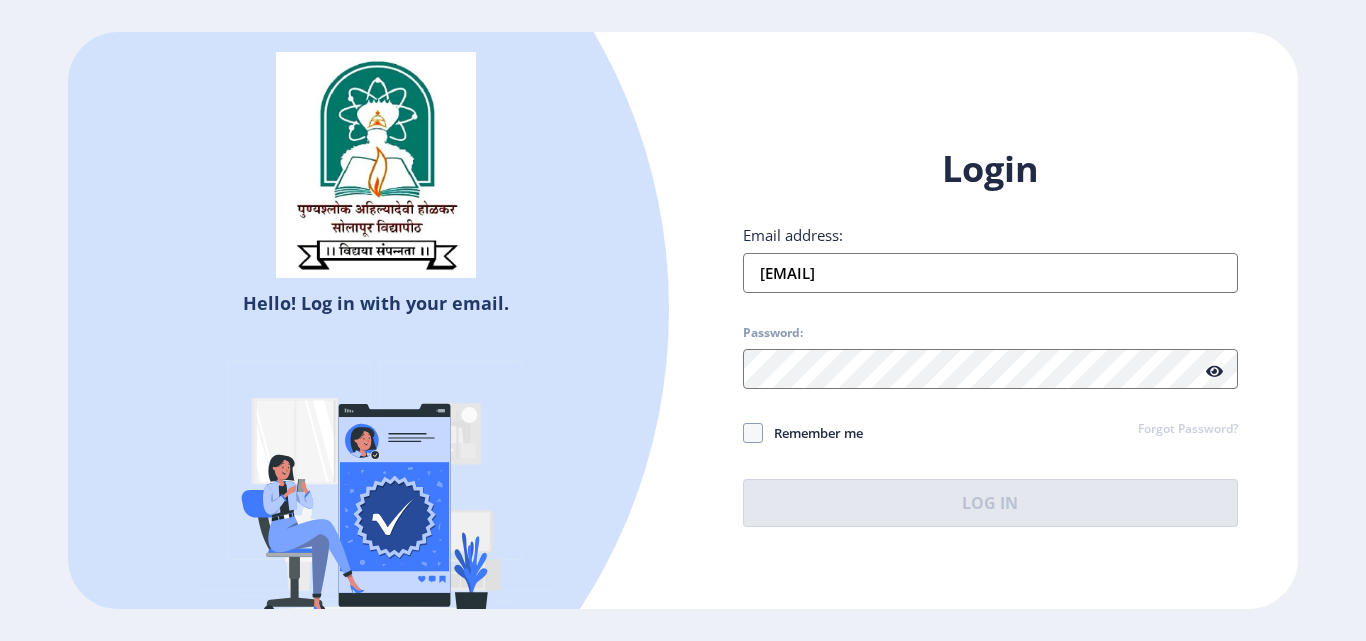 click 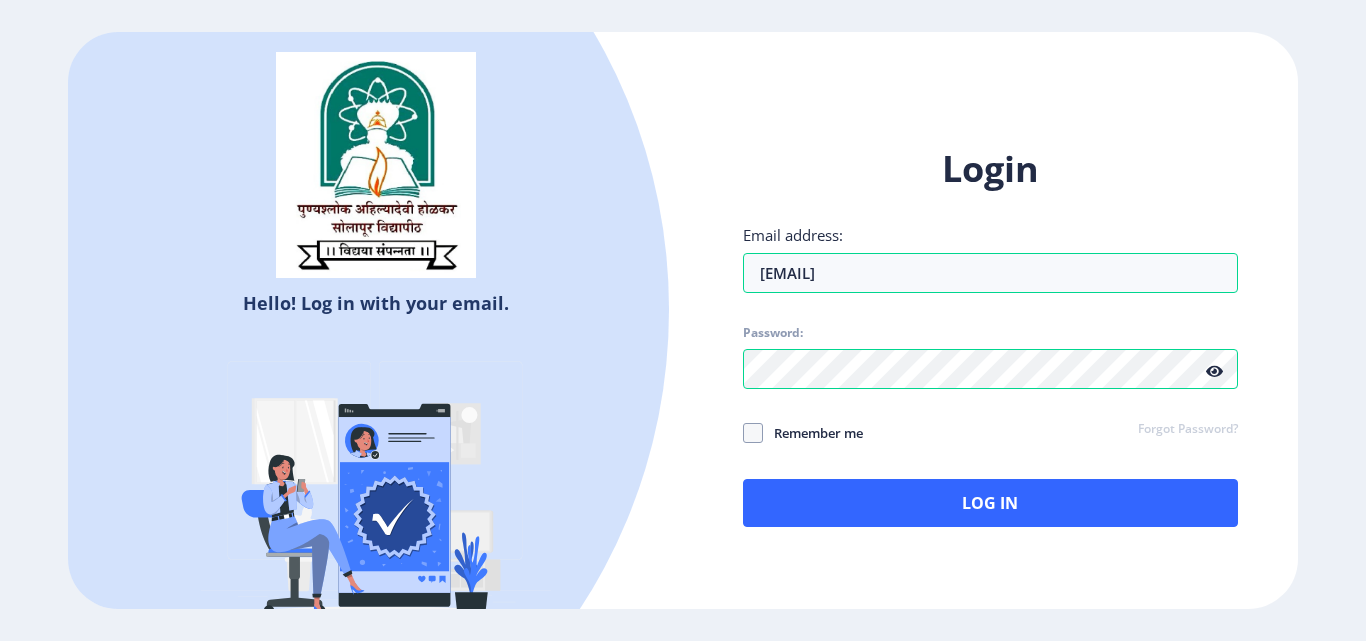 click on "Login Email address: [EMAIL] Password: Remember me Forgot Password?  Log In" 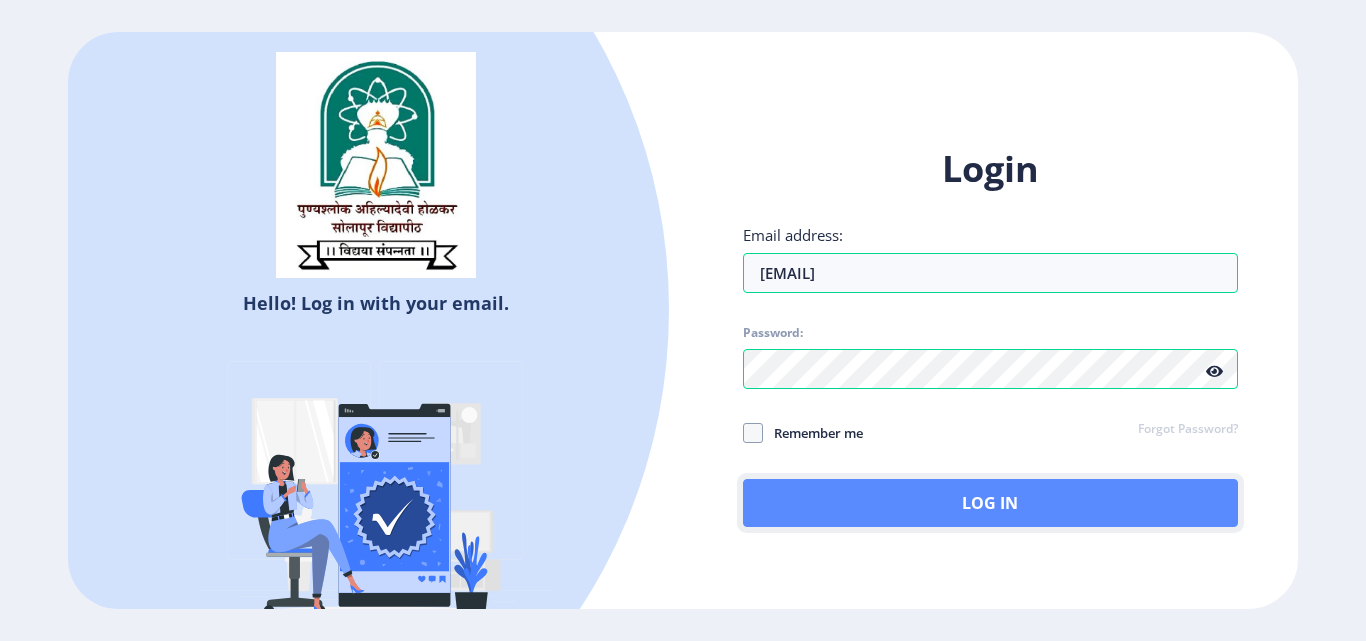 click on "Log In" 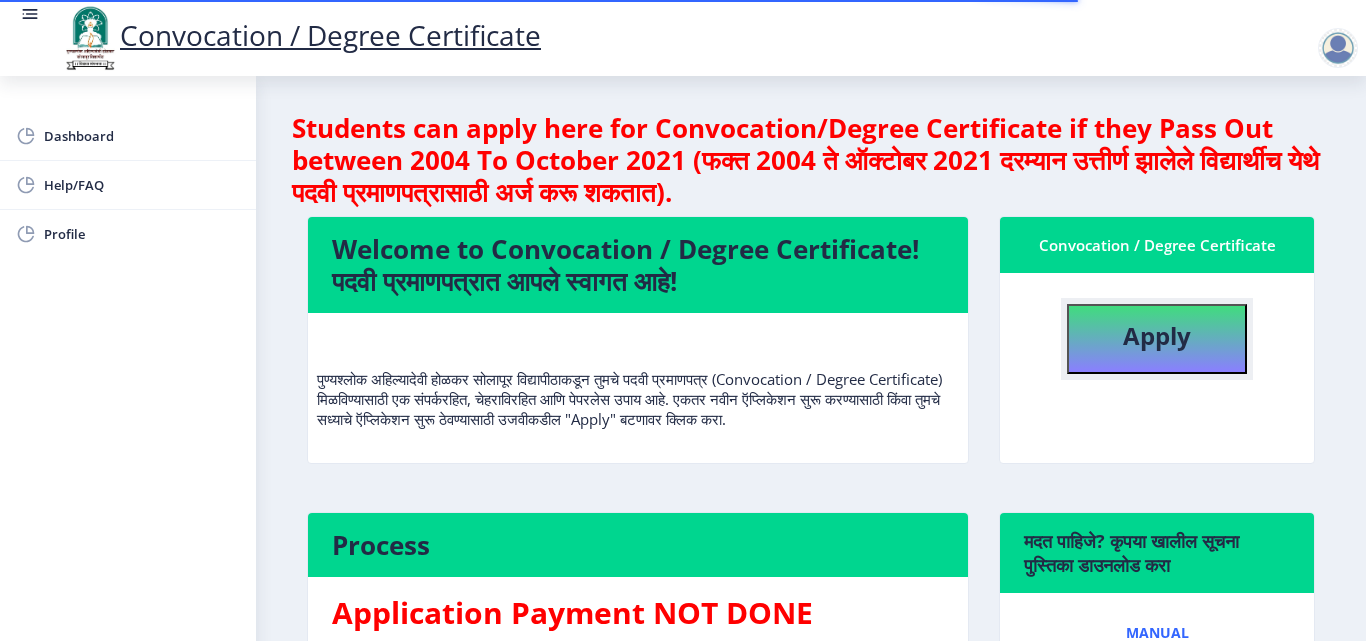 click on "Apply" 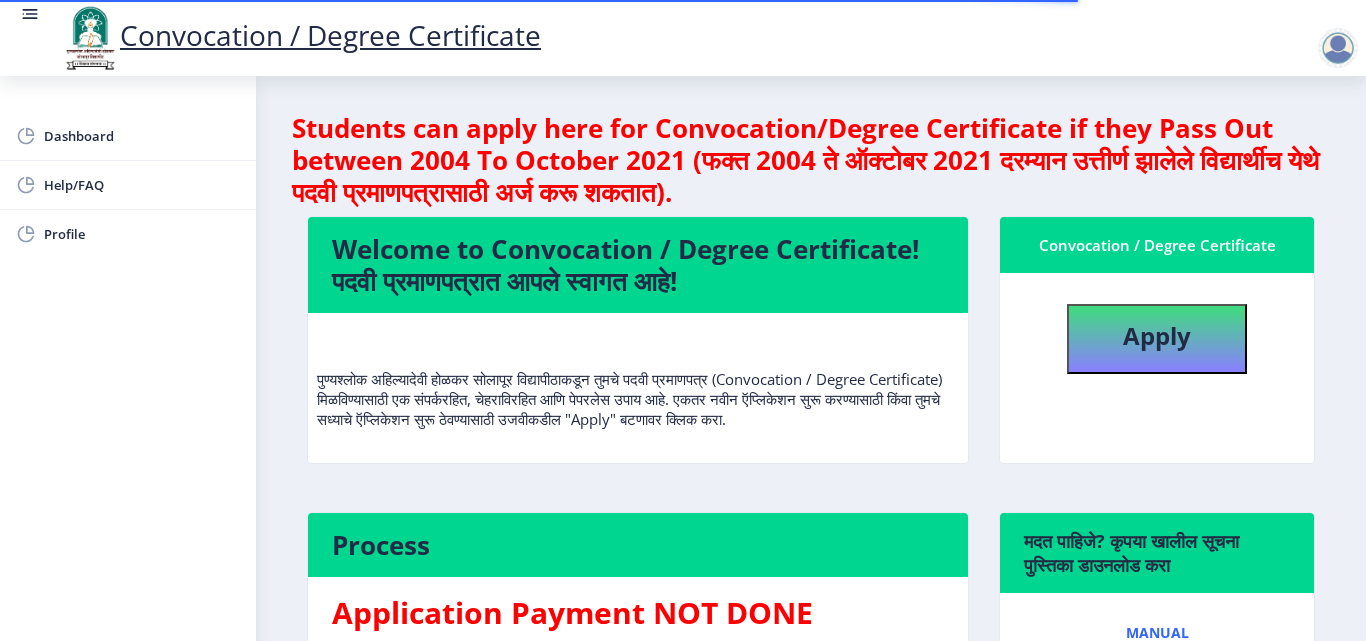 select 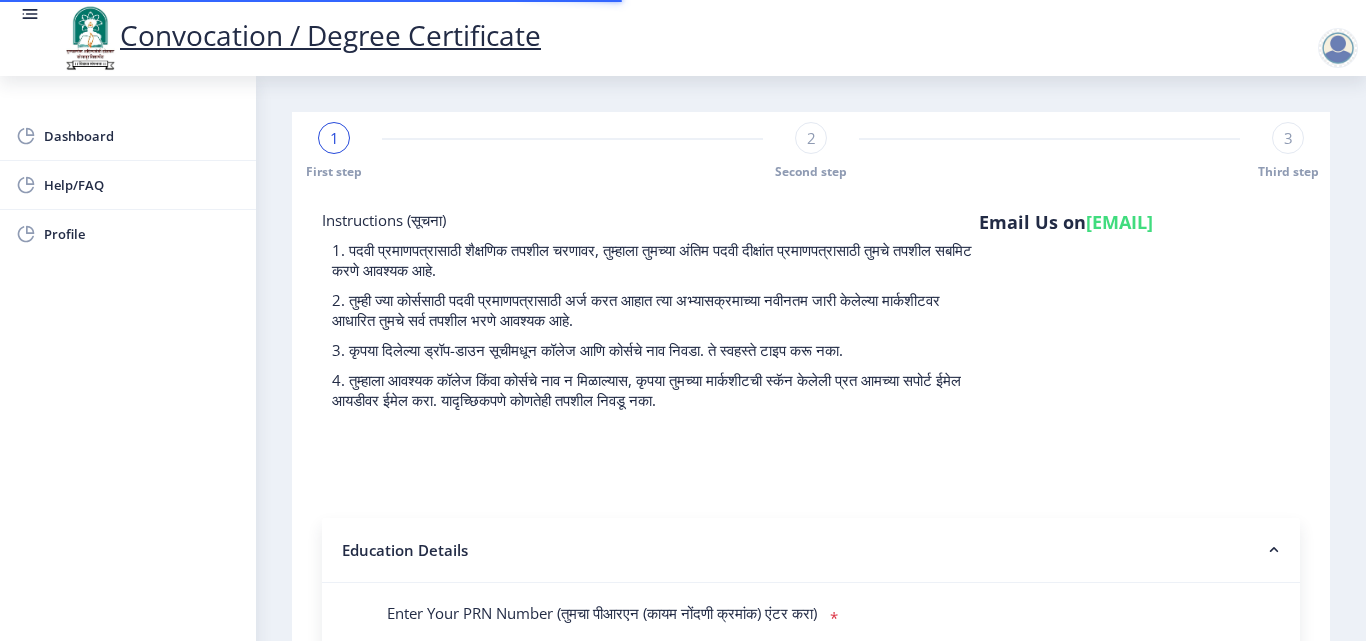 type on "[NUMBER]" 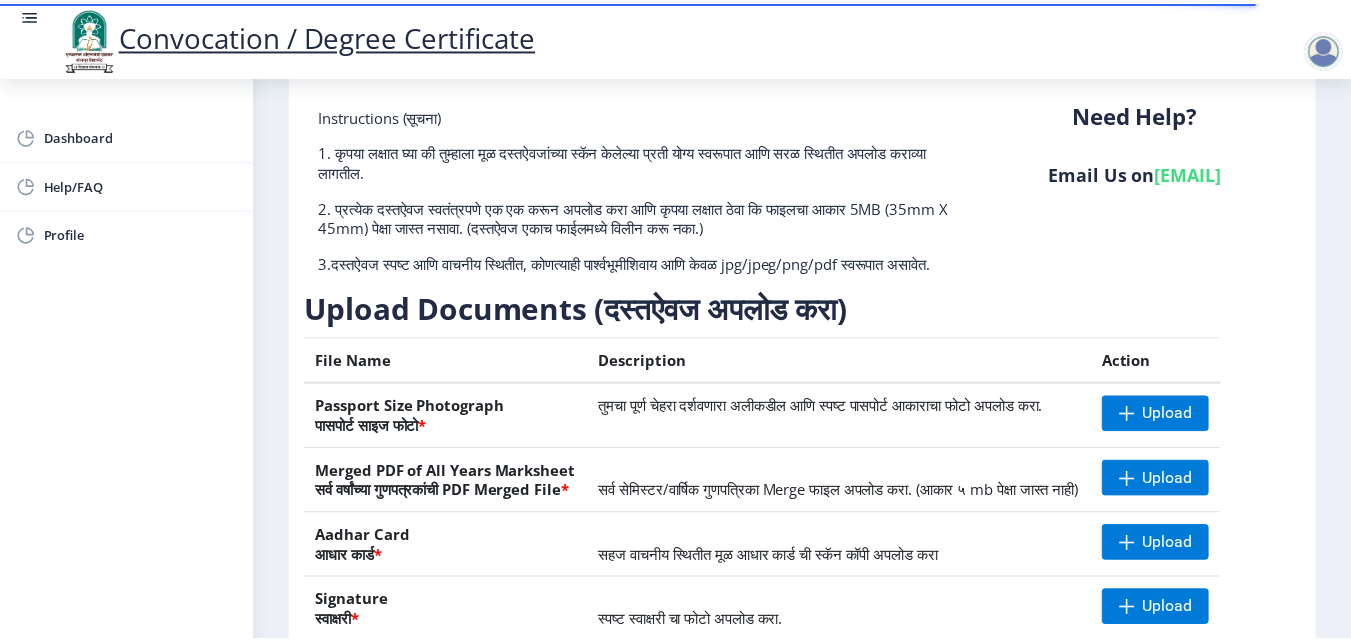 scroll, scrollTop: 200, scrollLeft: 0, axis: vertical 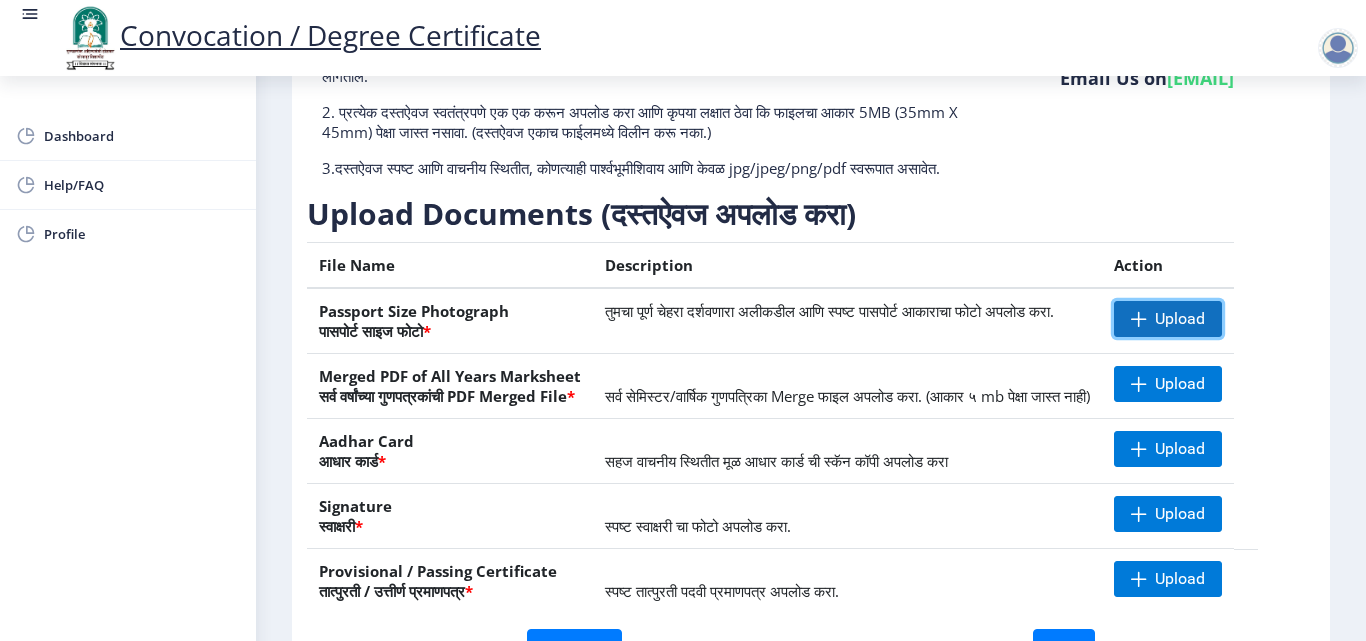 click 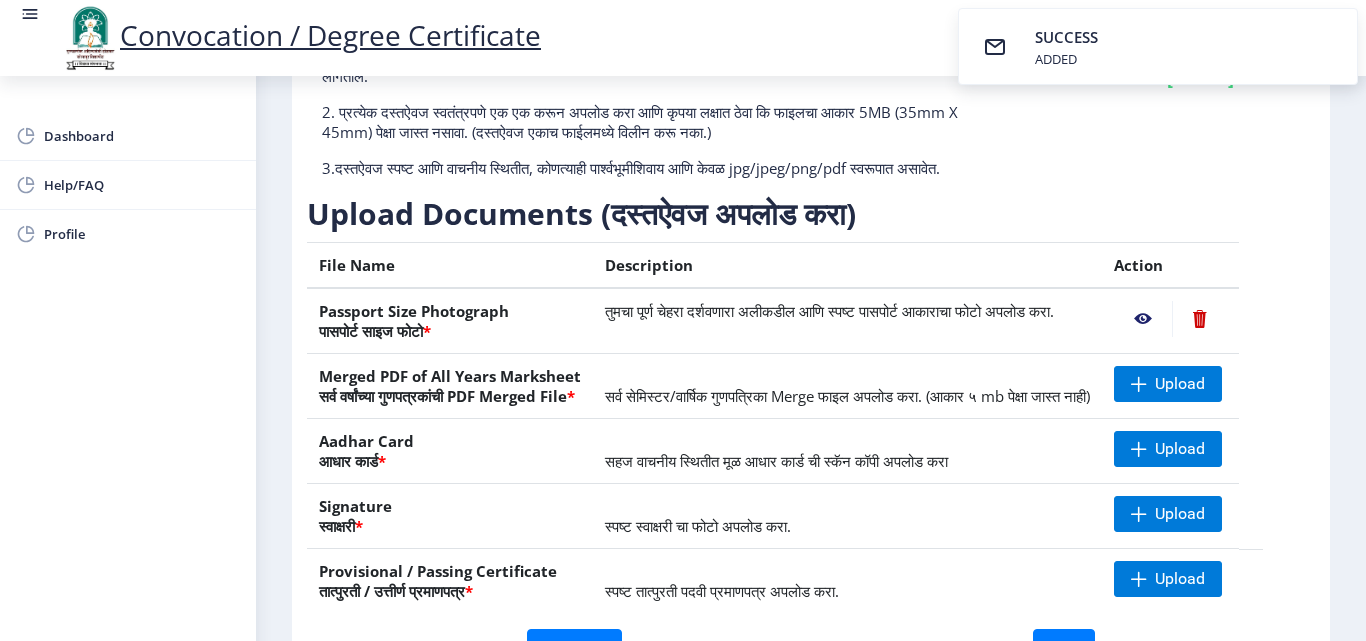 click 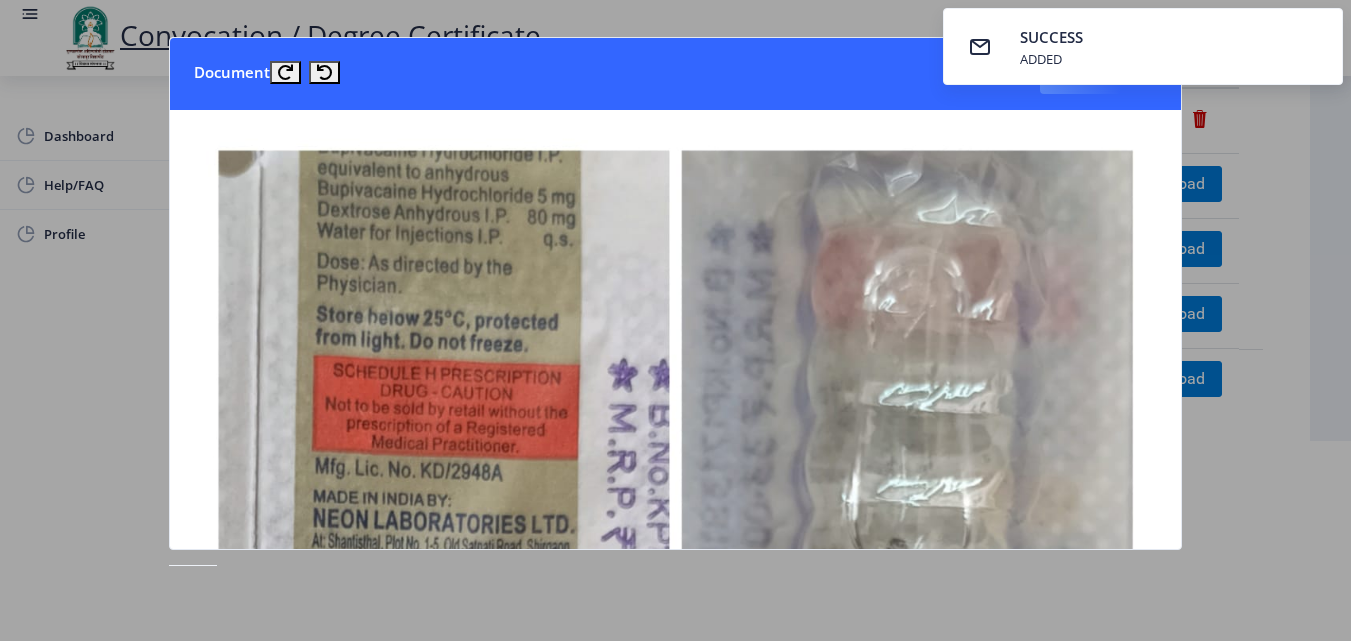 click 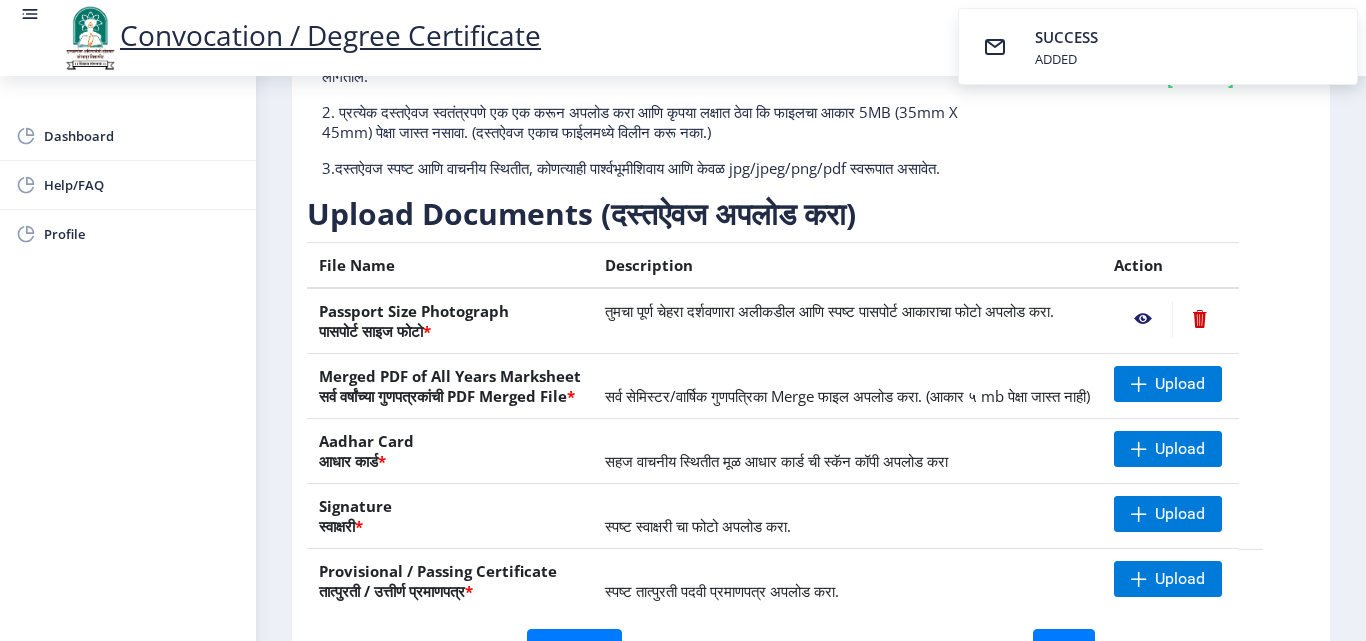 click 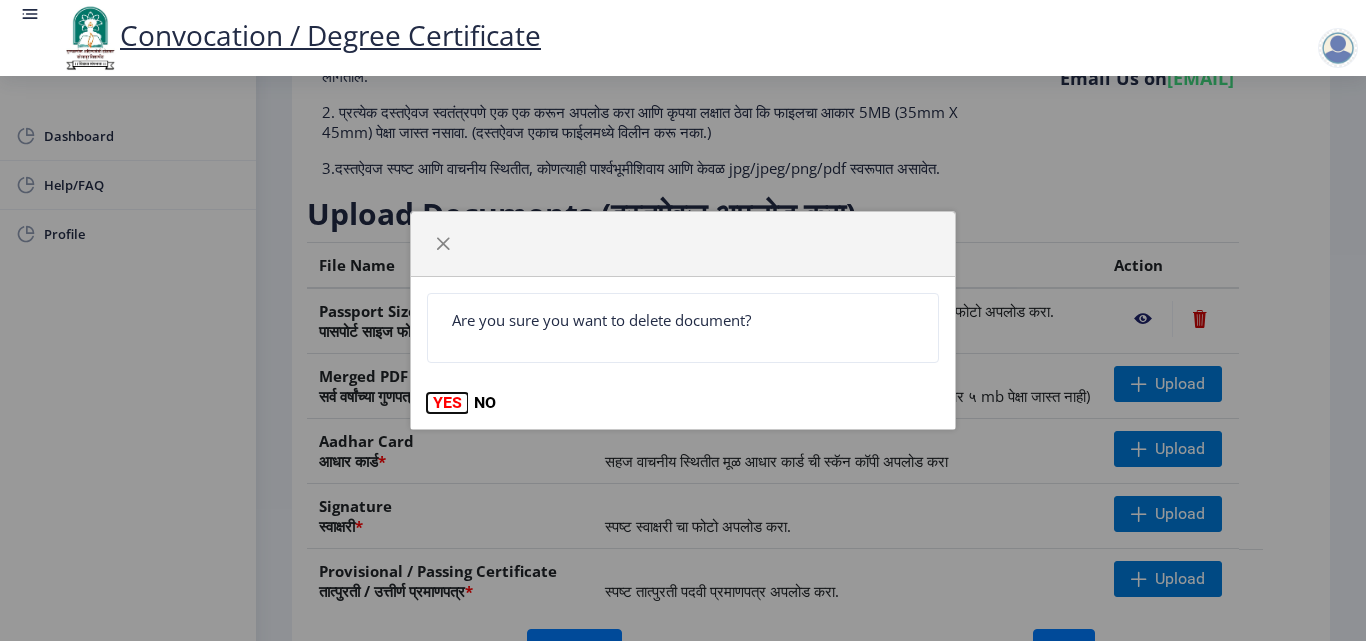 click on "YES" 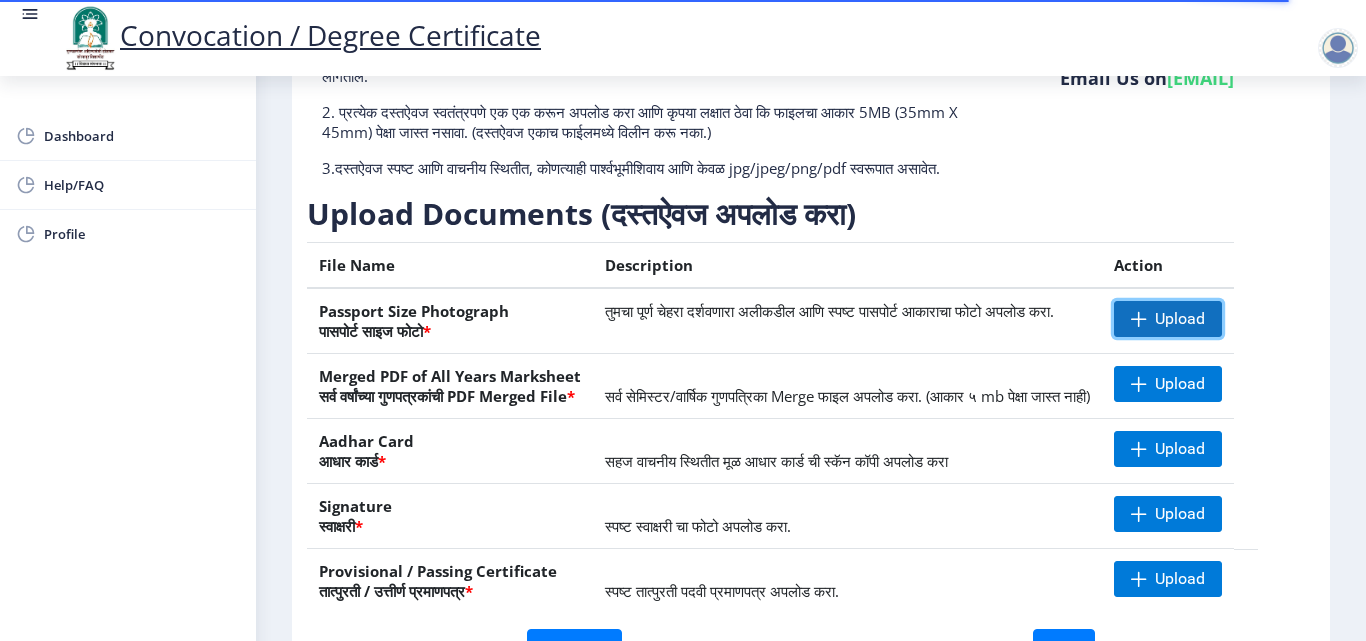 click on "Upload" 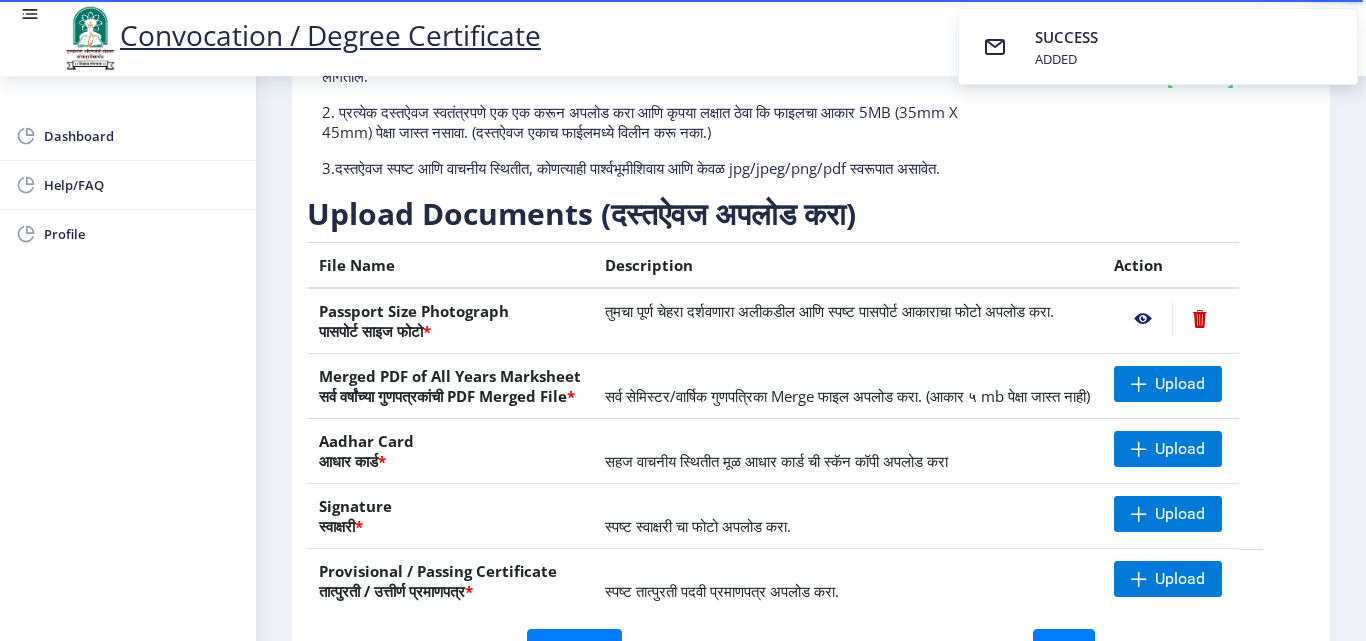 click 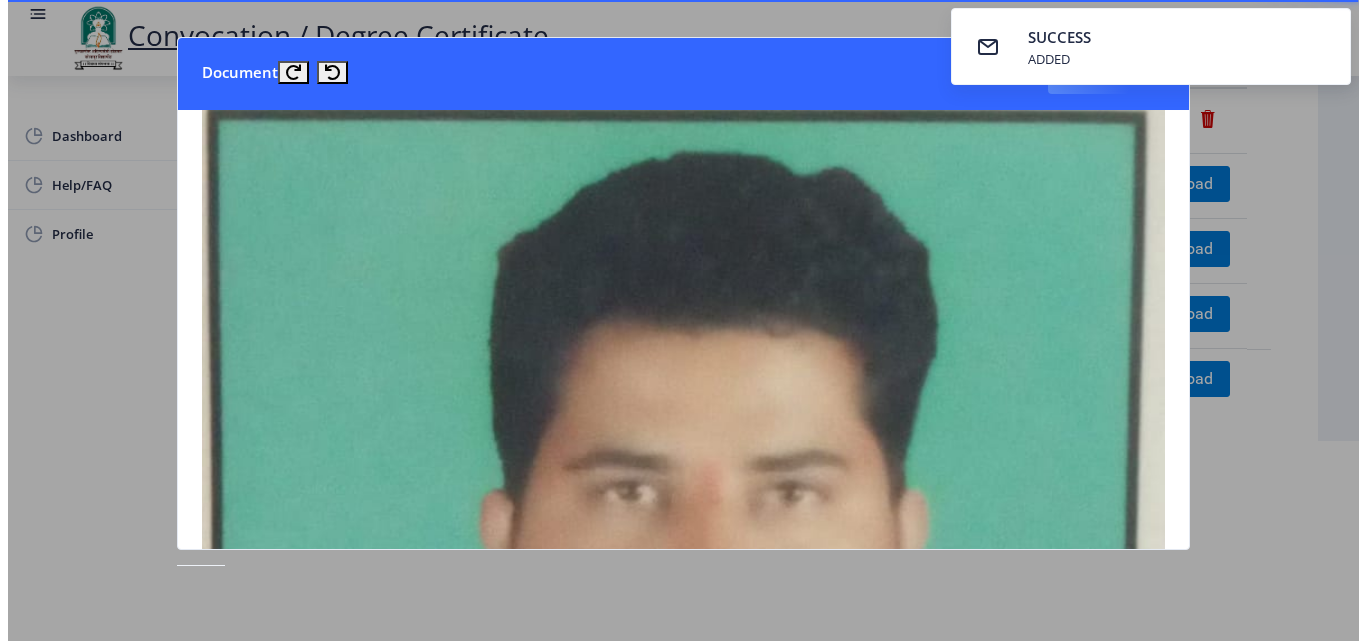 scroll, scrollTop: 0, scrollLeft: 0, axis: both 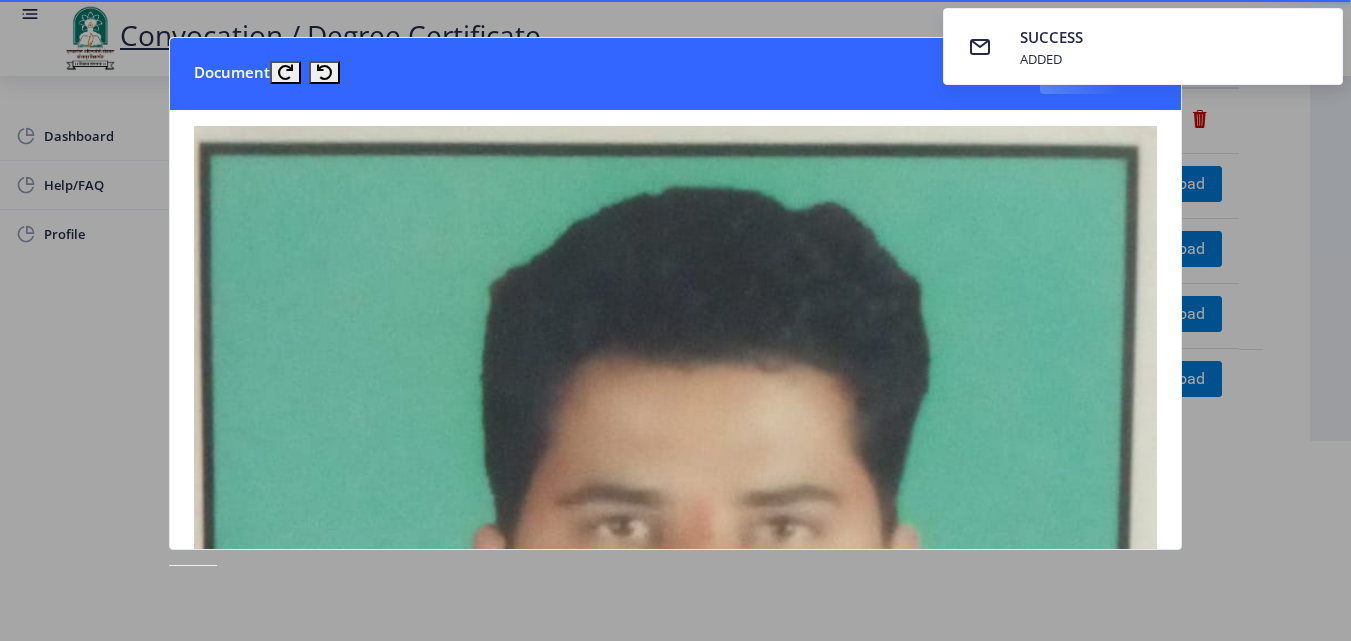 type 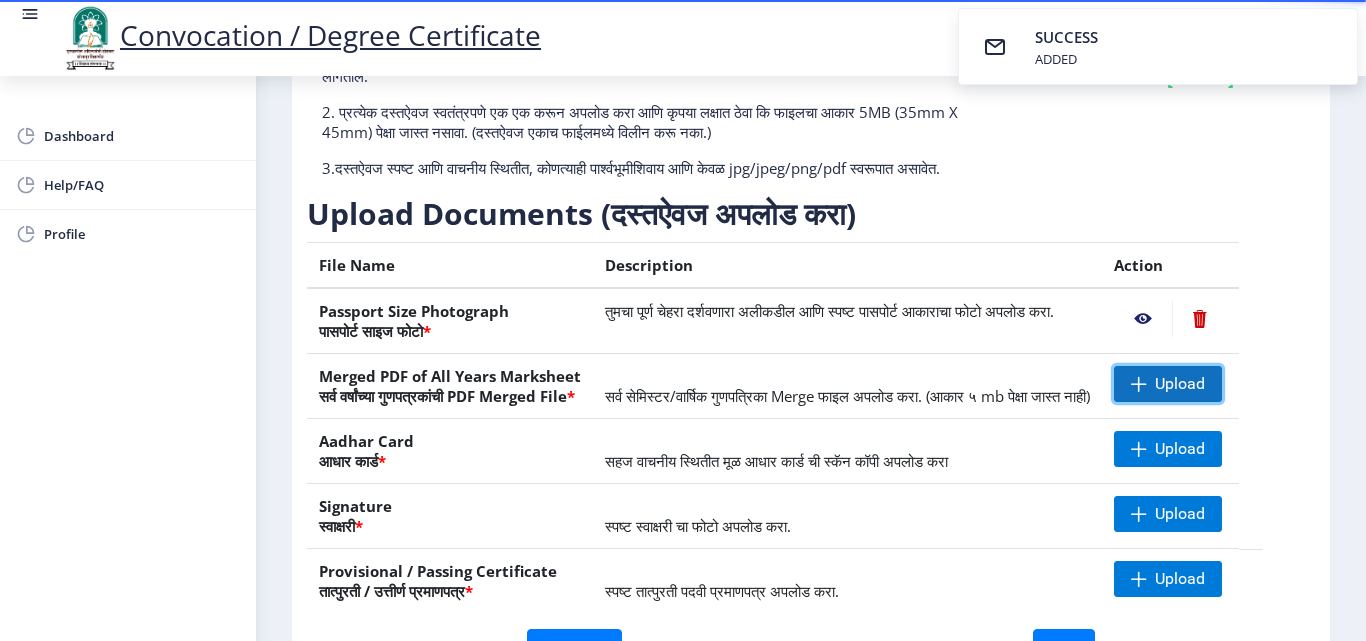 click on "Upload" 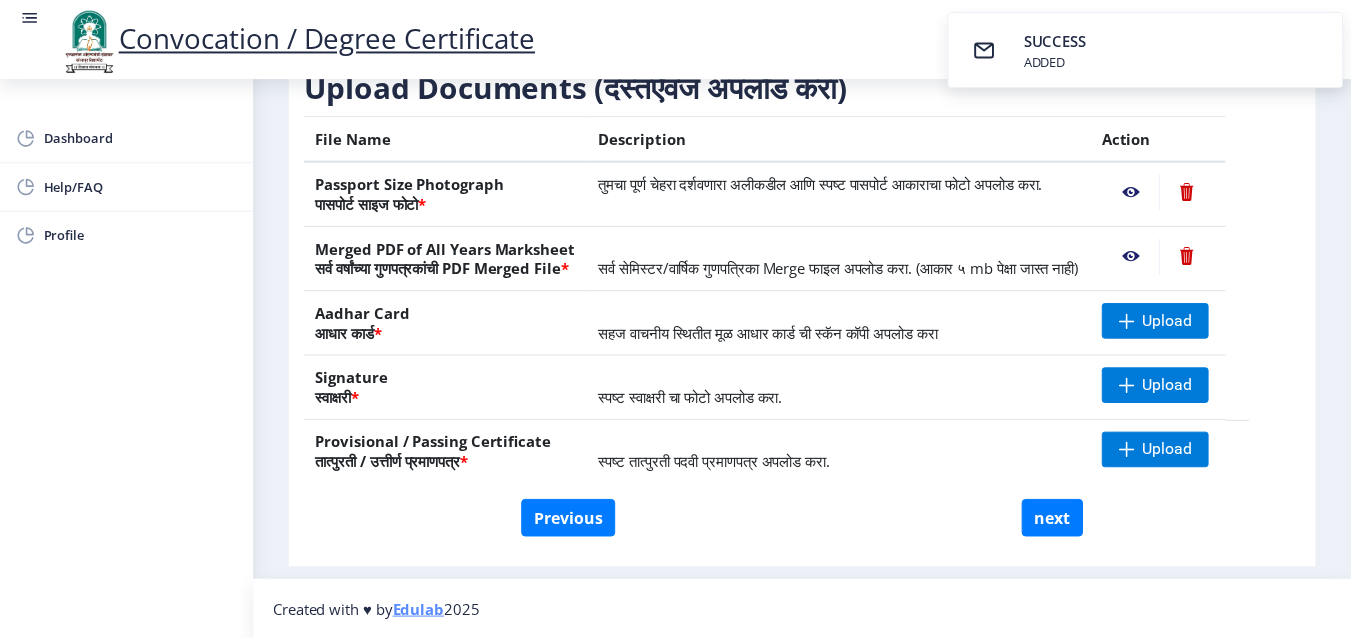 scroll, scrollTop: 369, scrollLeft: 0, axis: vertical 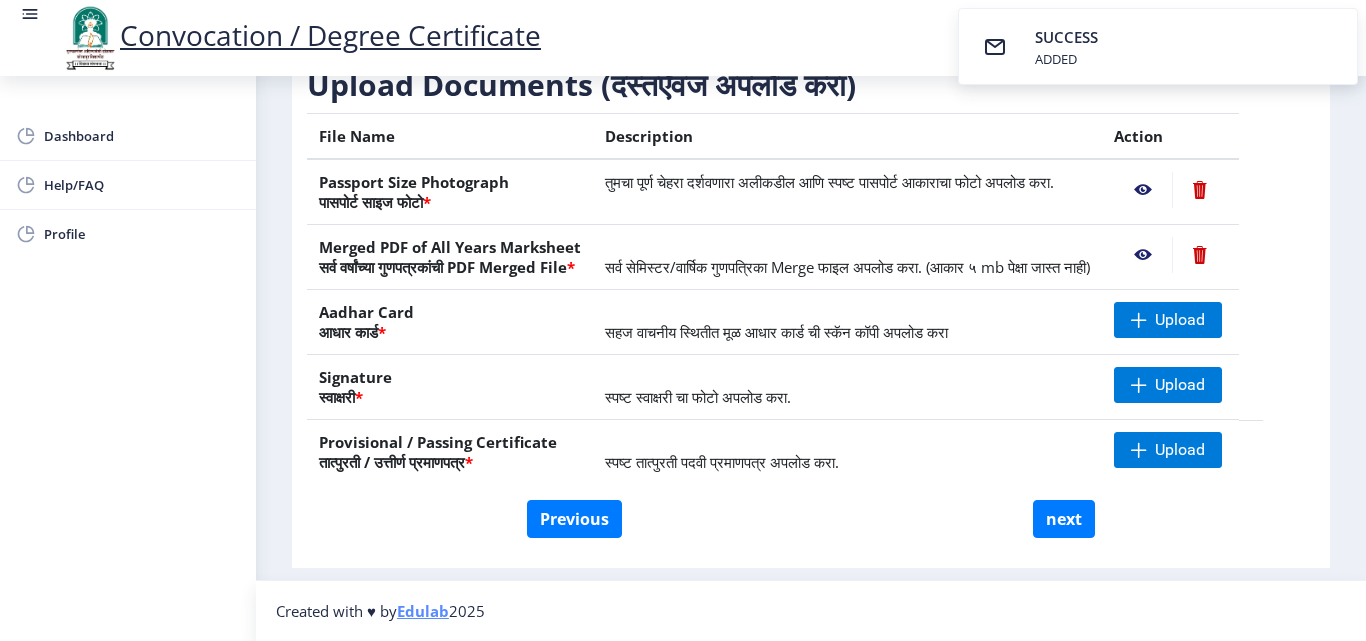 click 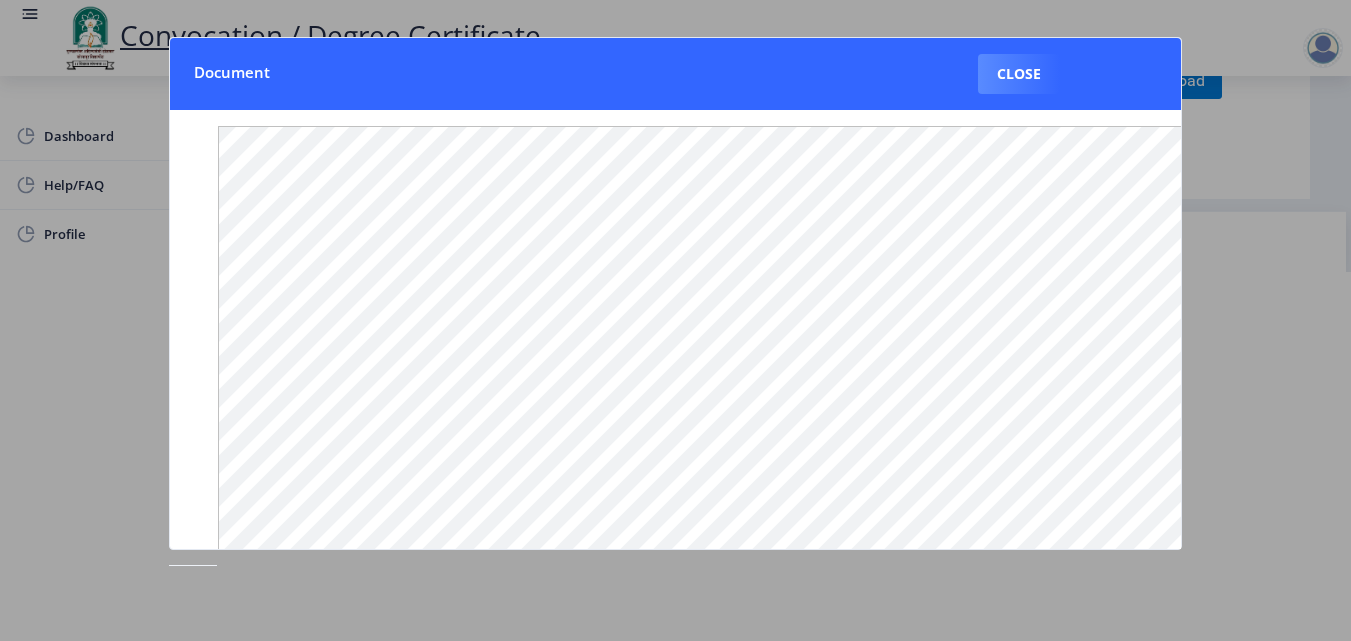 type 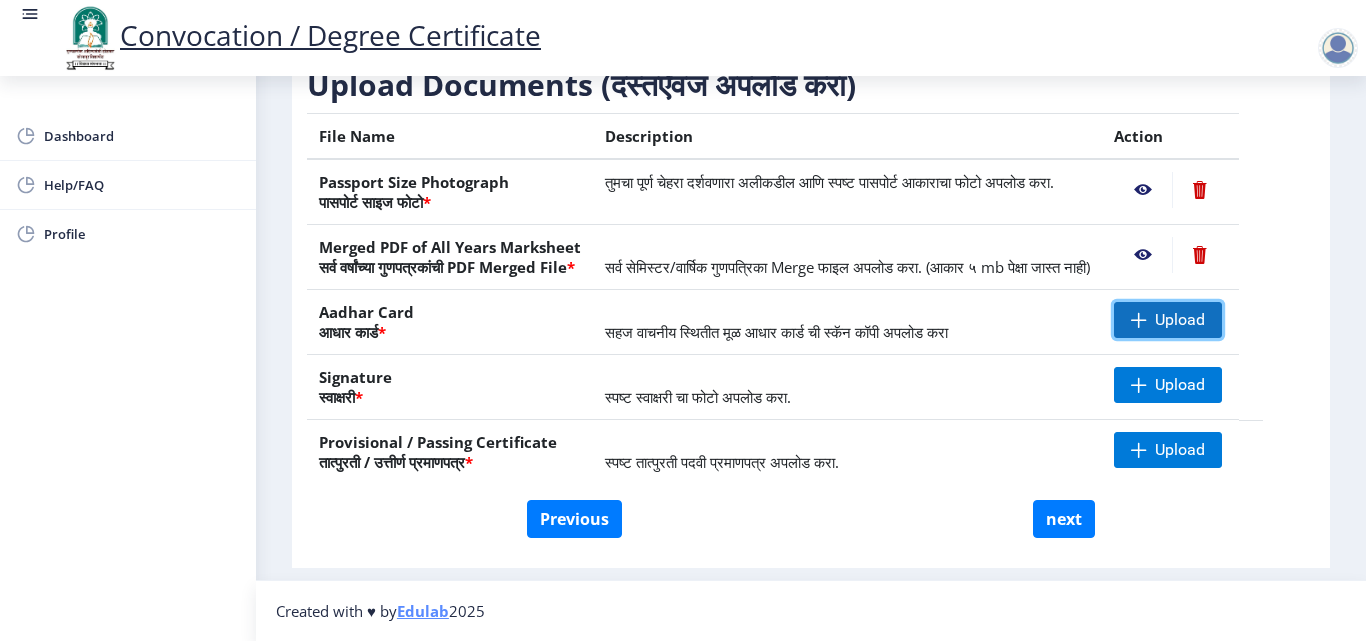 click on "Upload" 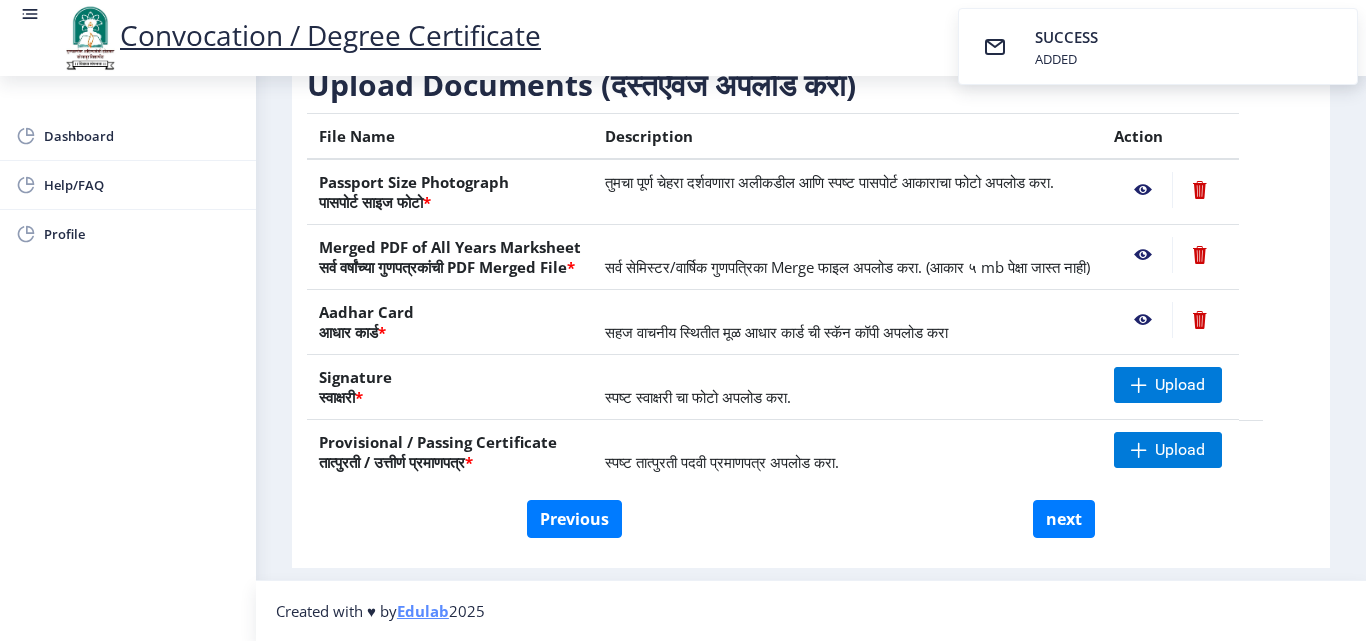click 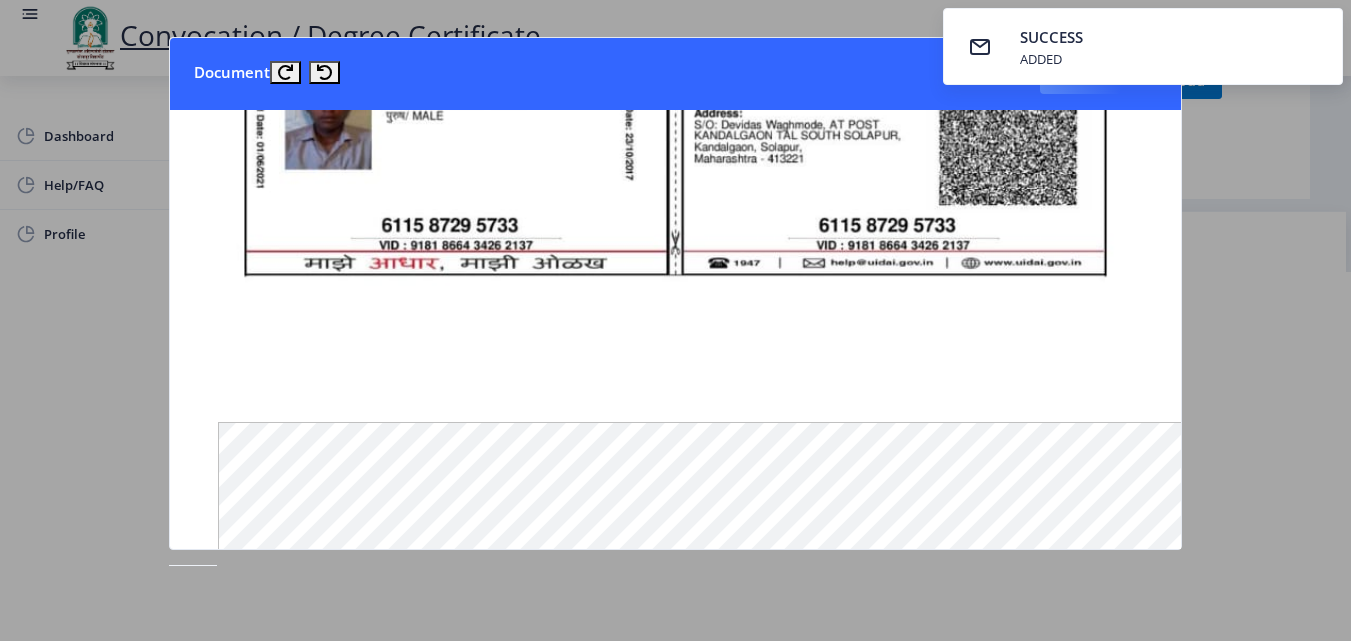 scroll, scrollTop: 900, scrollLeft: 0, axis: vertical 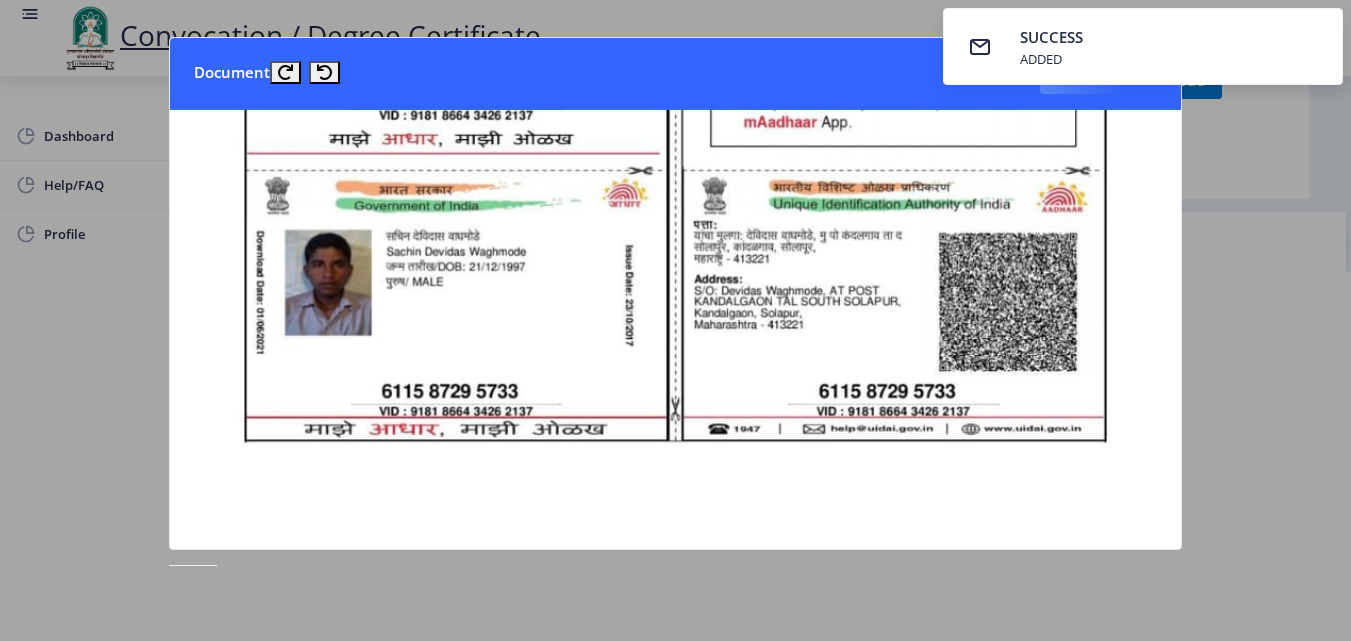type 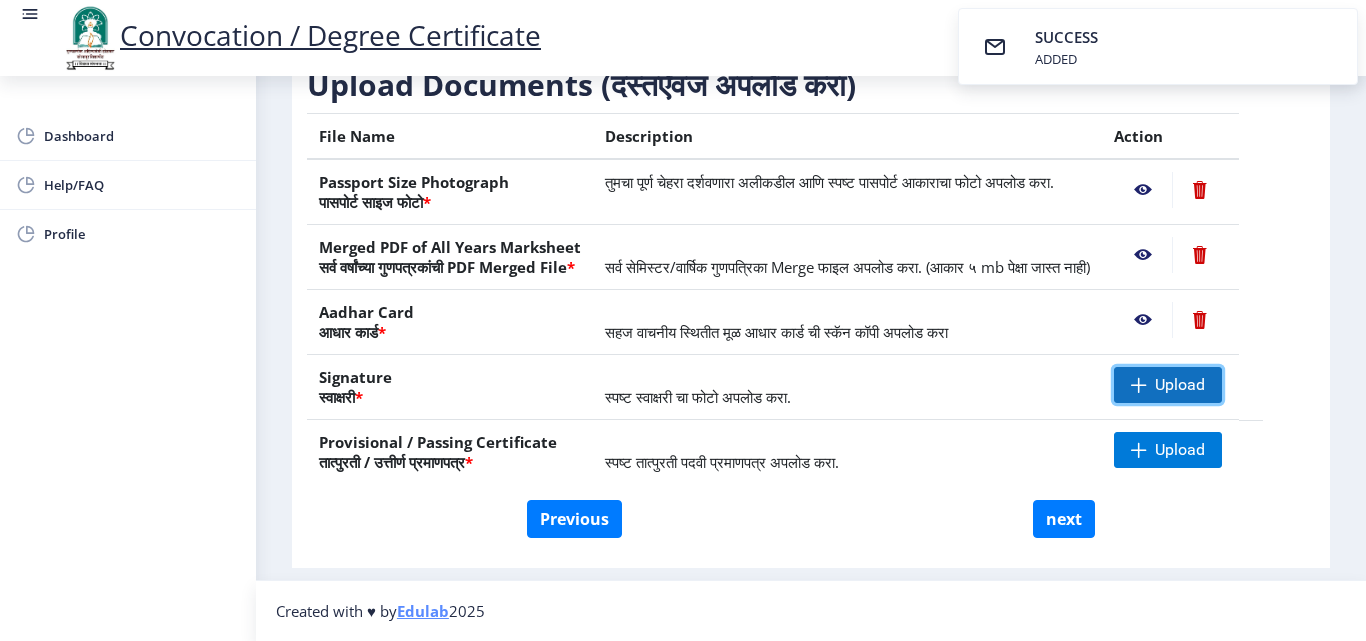 click on "Upload" 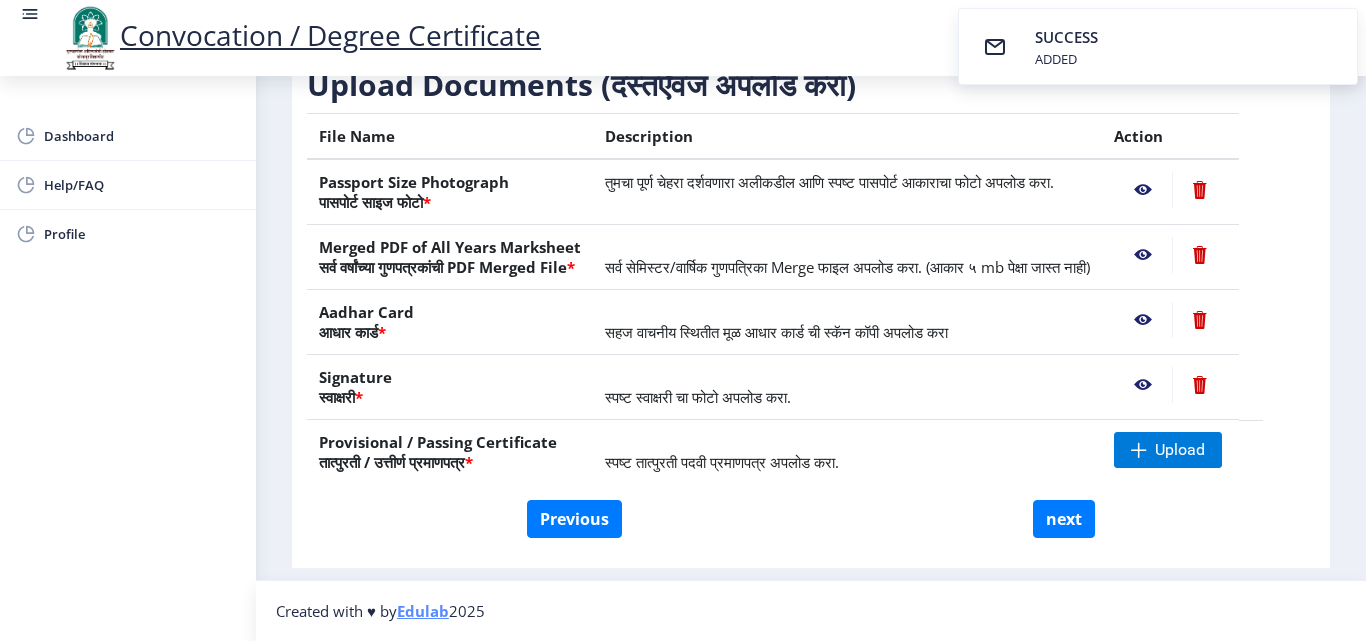 click 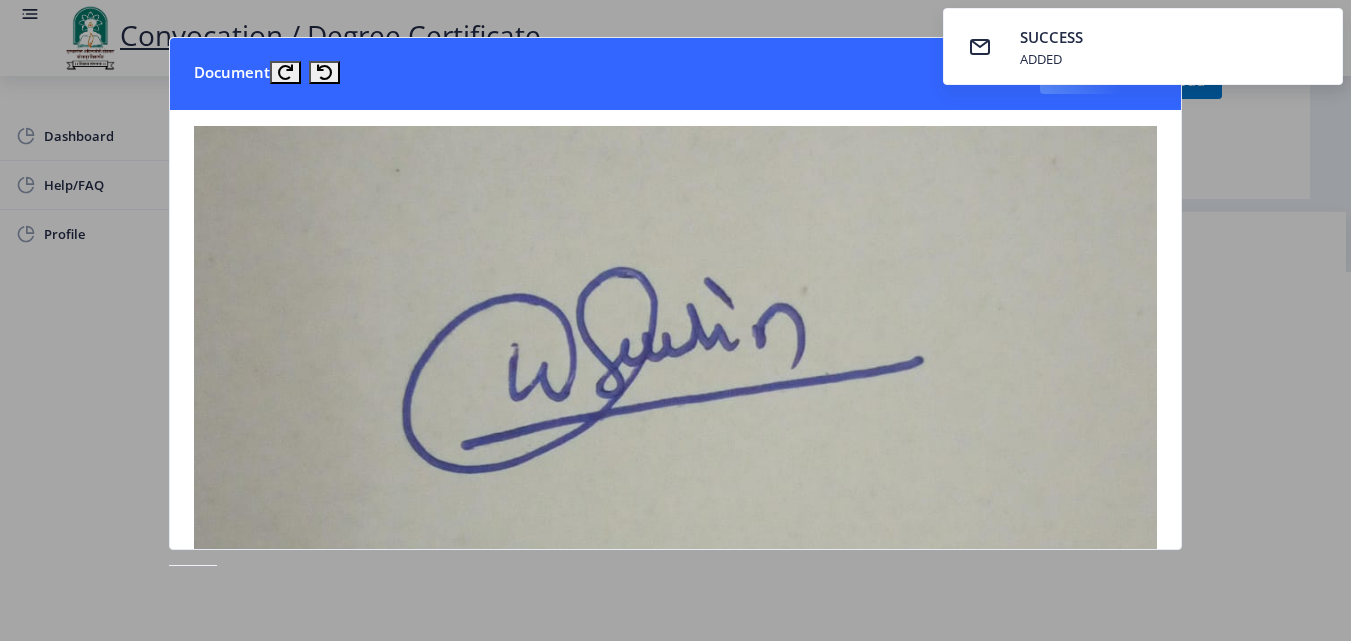type 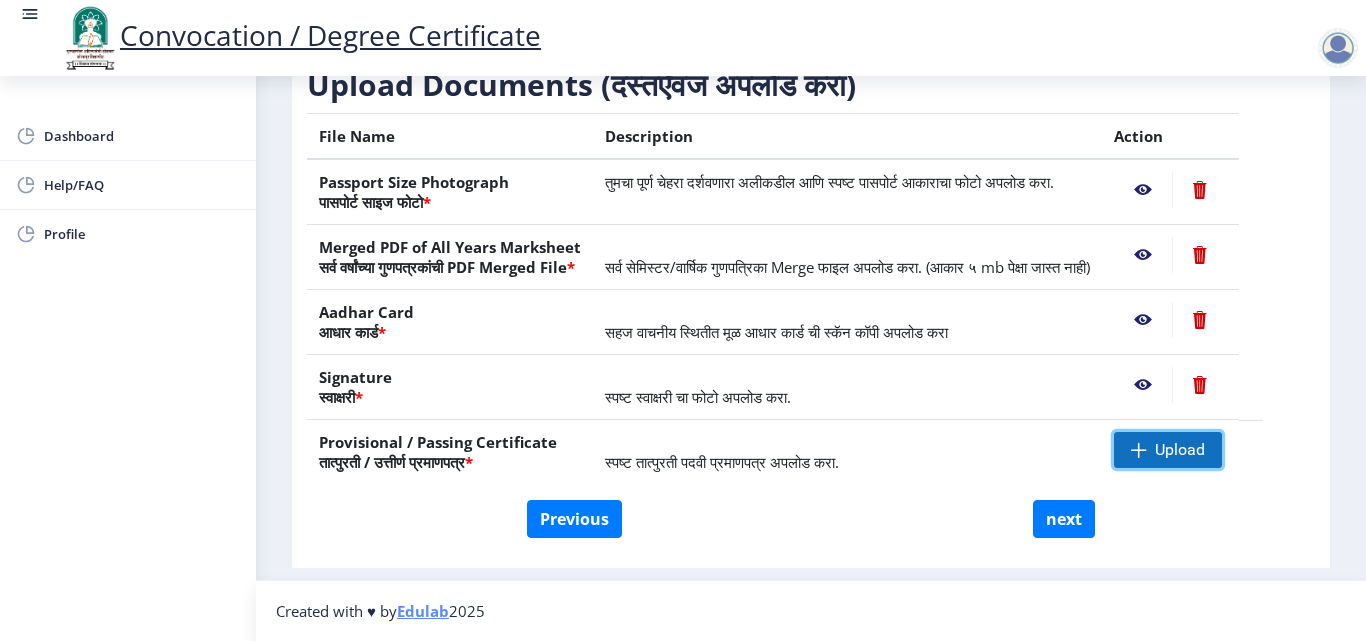 click on "Upload" 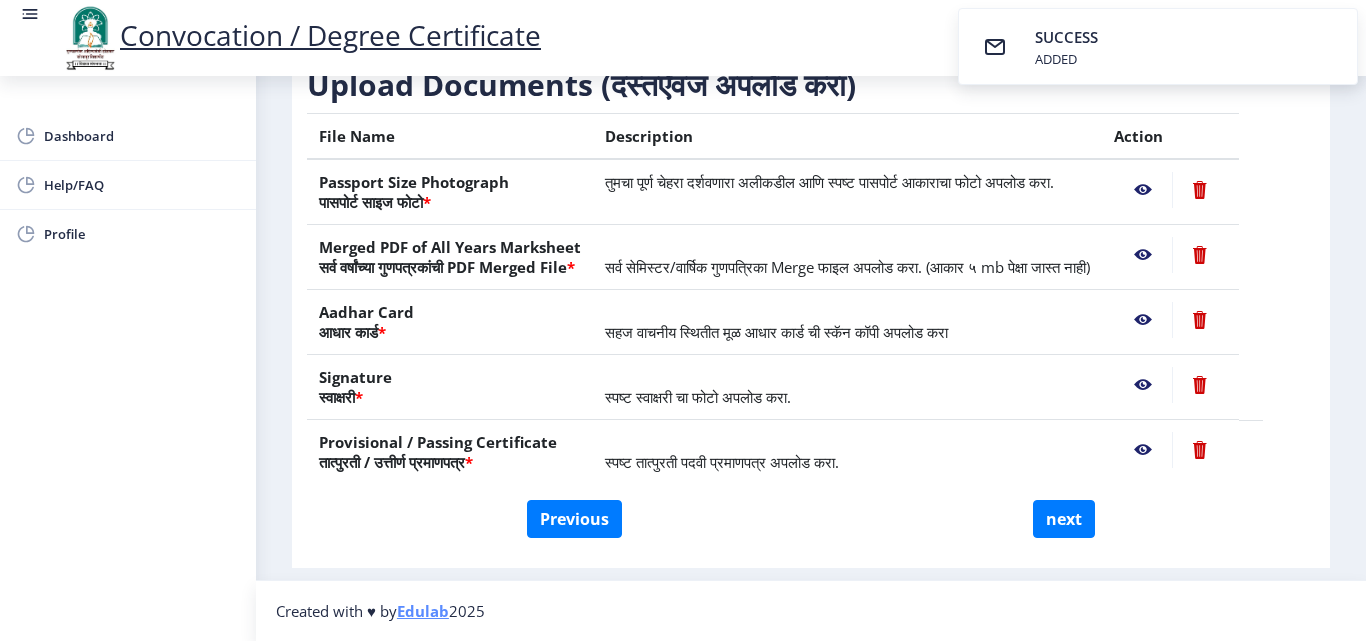 click 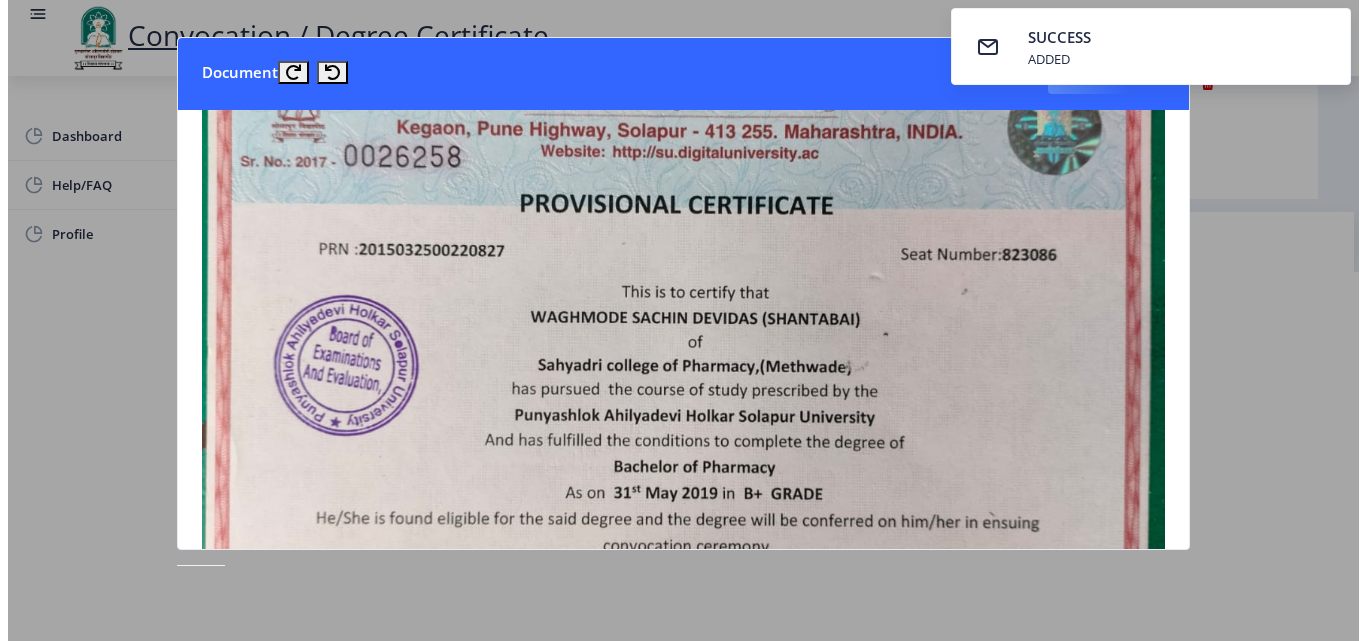 scroll, scrollTop: 200, scrollLeft: 0, axis: vertical 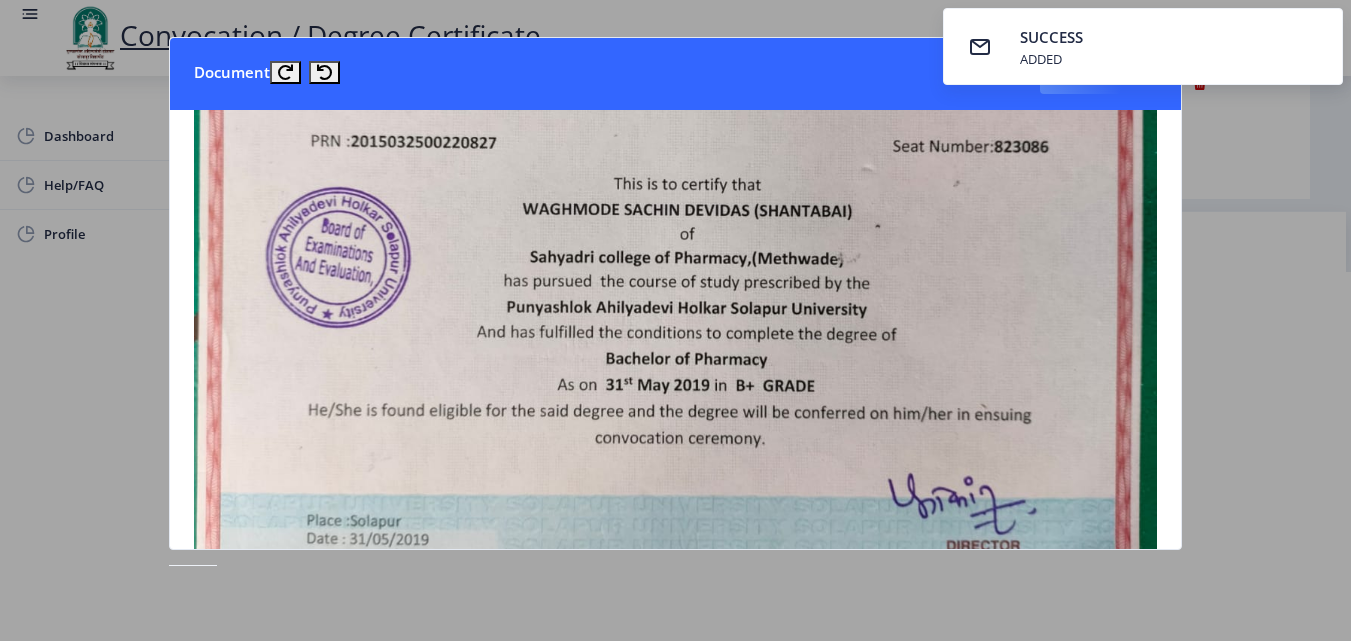 type 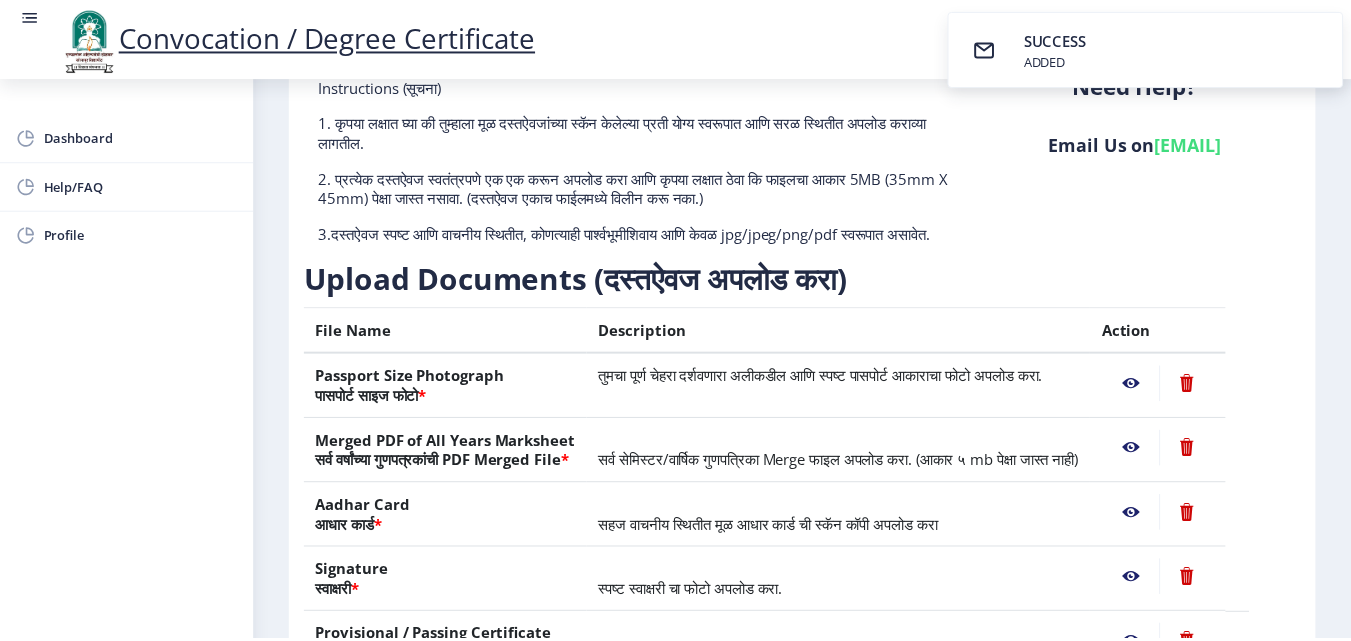 scroll, scrollTop: 169, scrollLeft: 0, axis: vertical 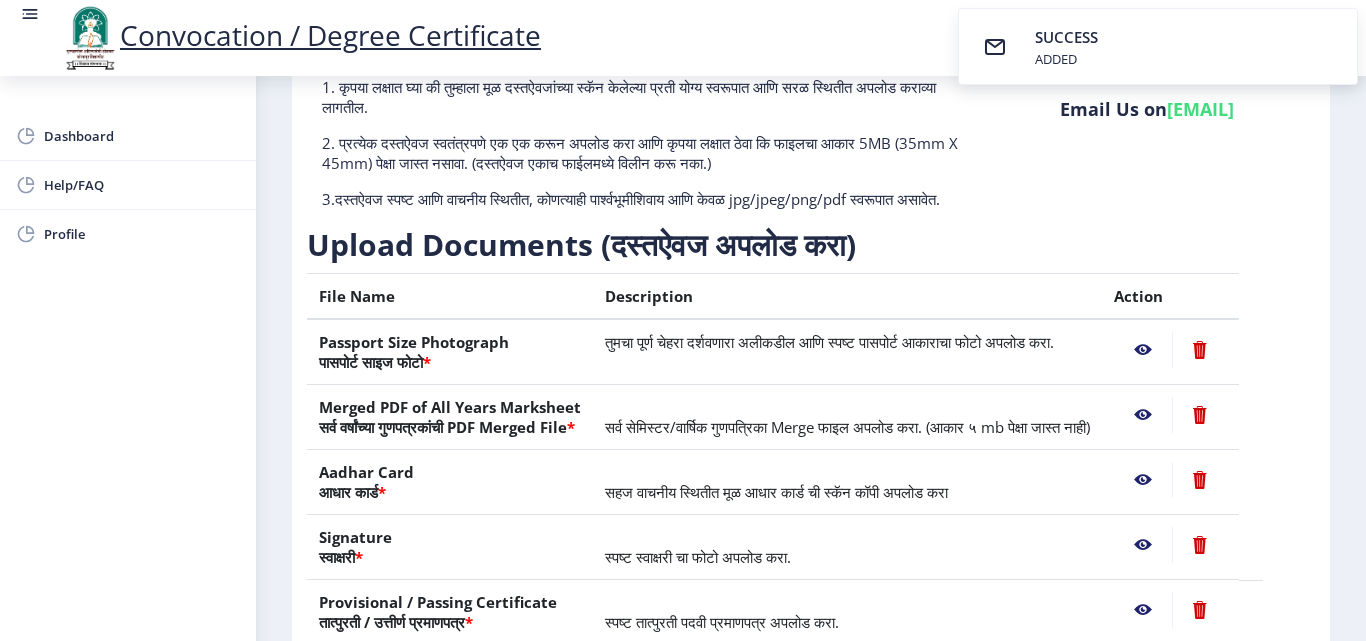 click 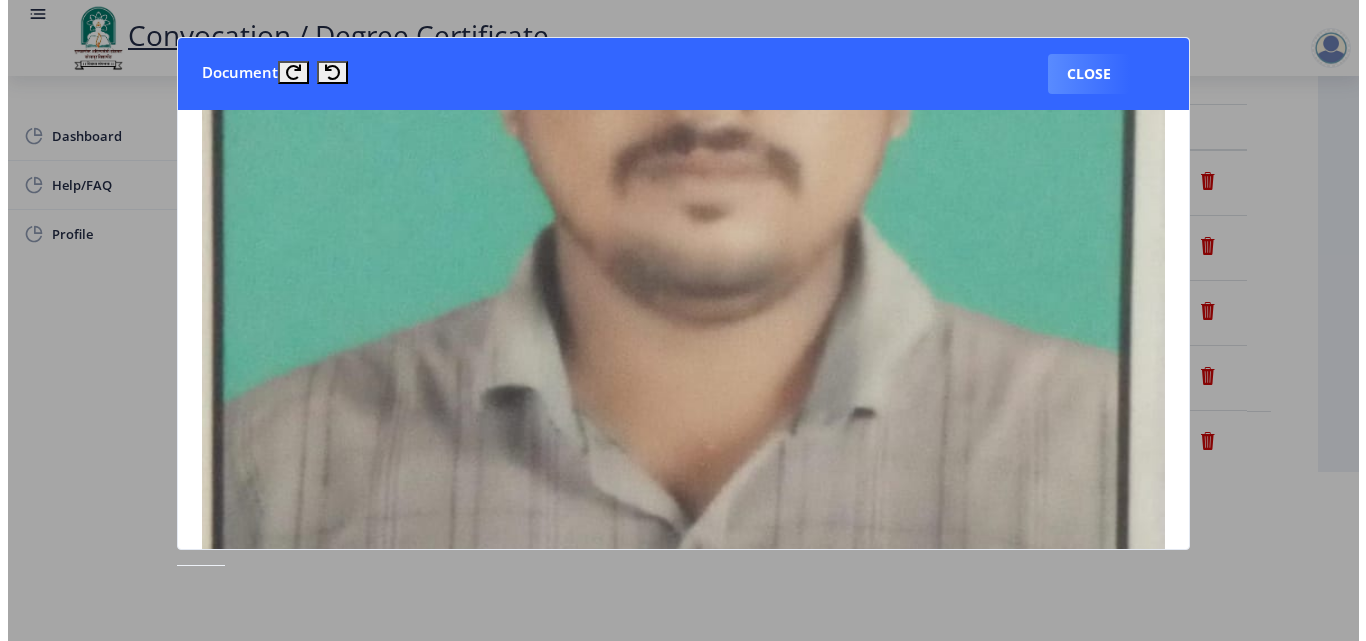 scroll, scrollTop: 500, scrollLeft: 0, axis: vertical 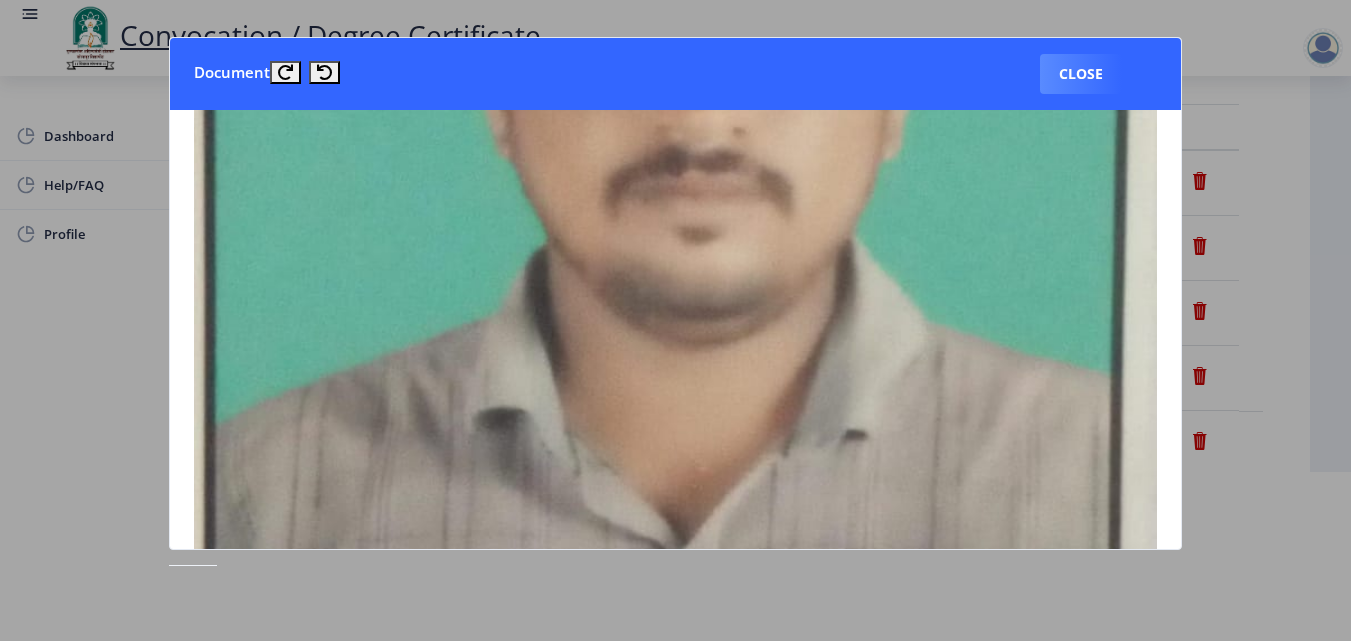 type 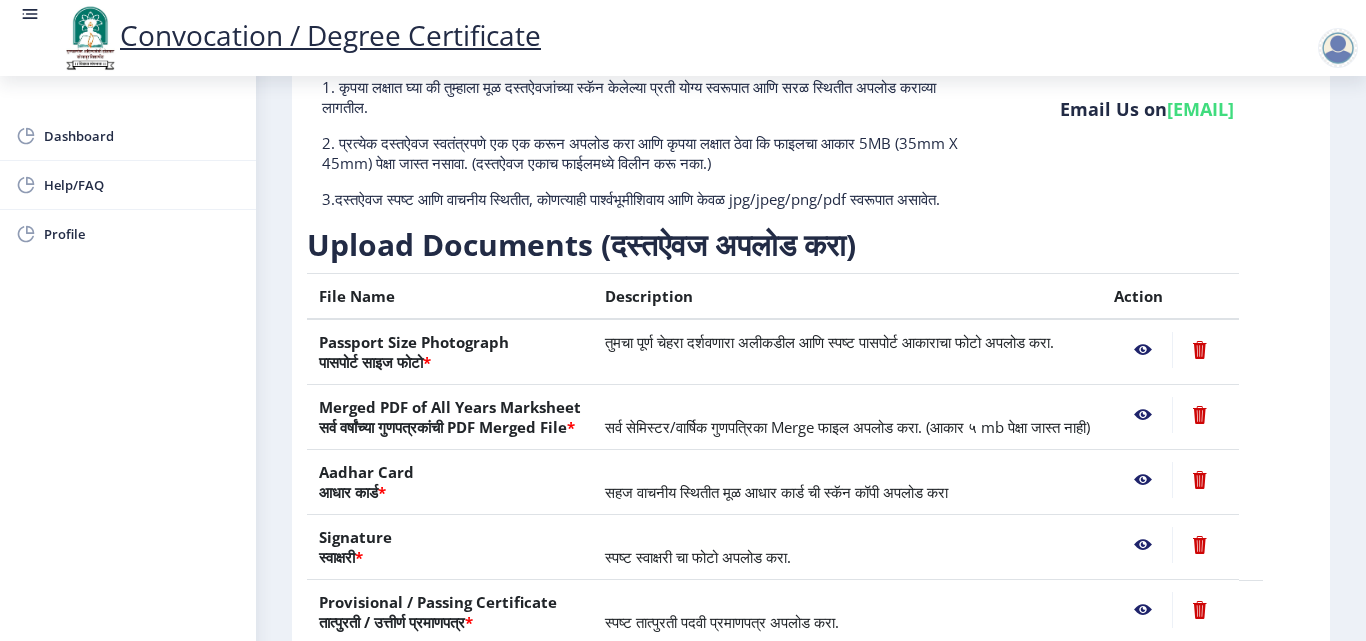 scroll, scrollTop: 369, scrollLeft: 0, axis: vertical 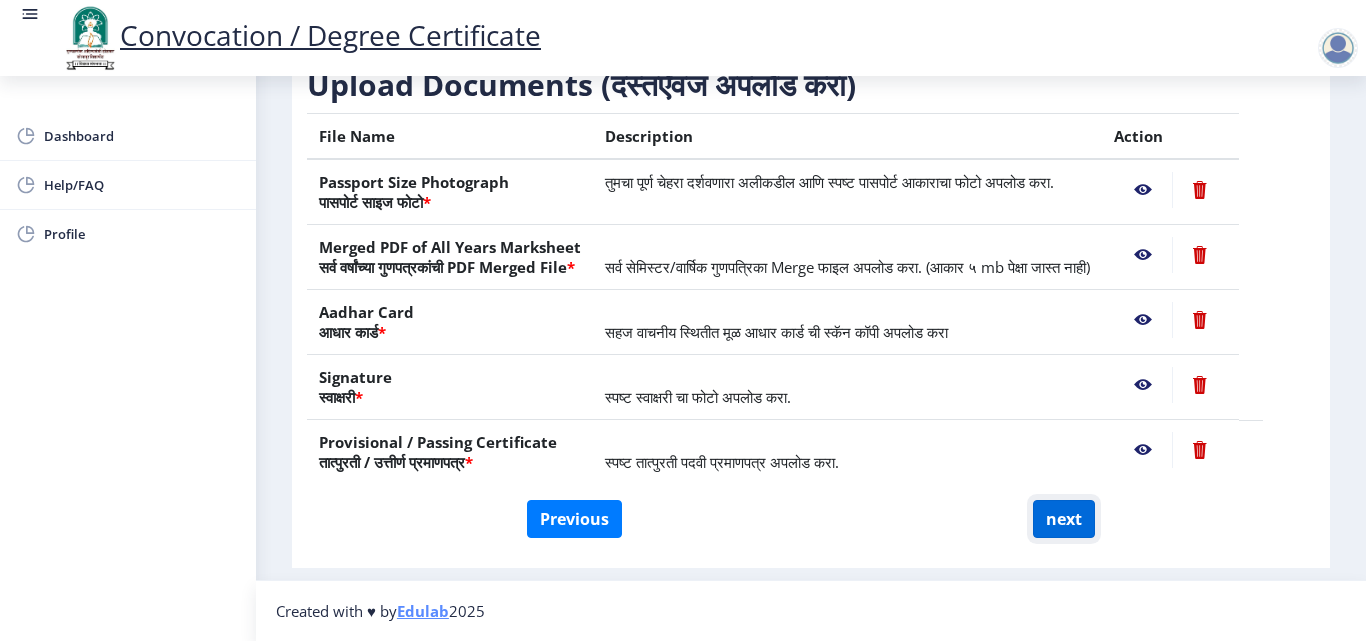 click on "next" 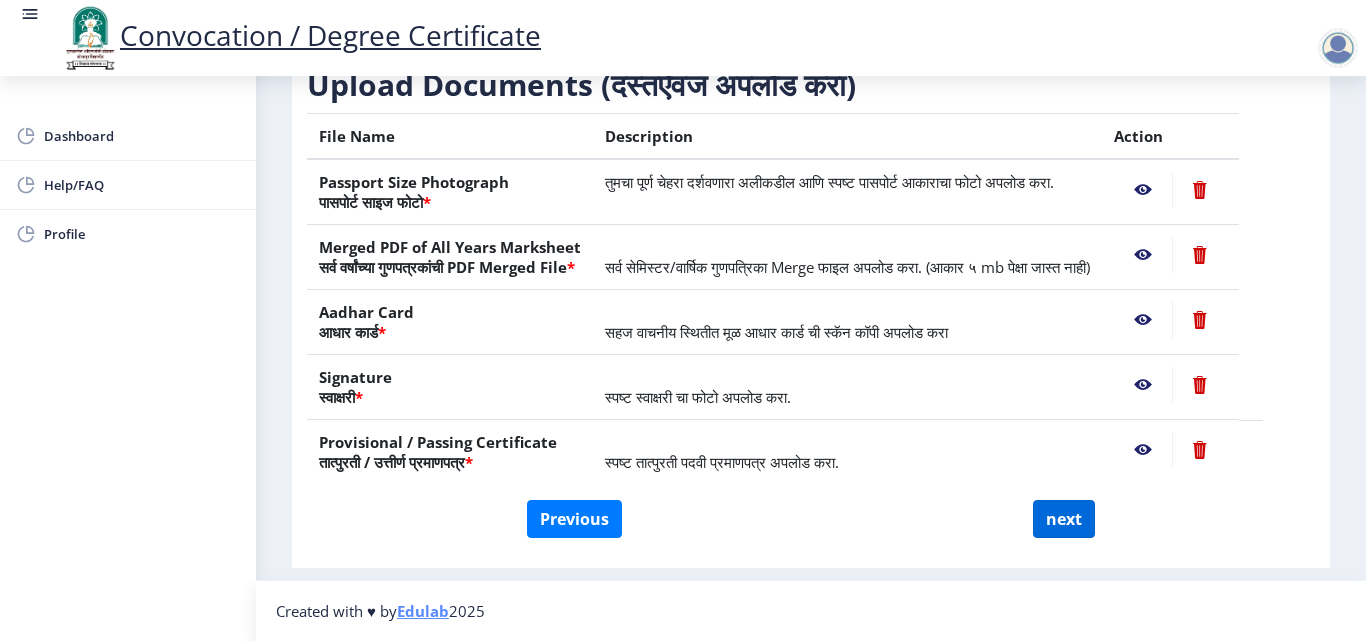 select 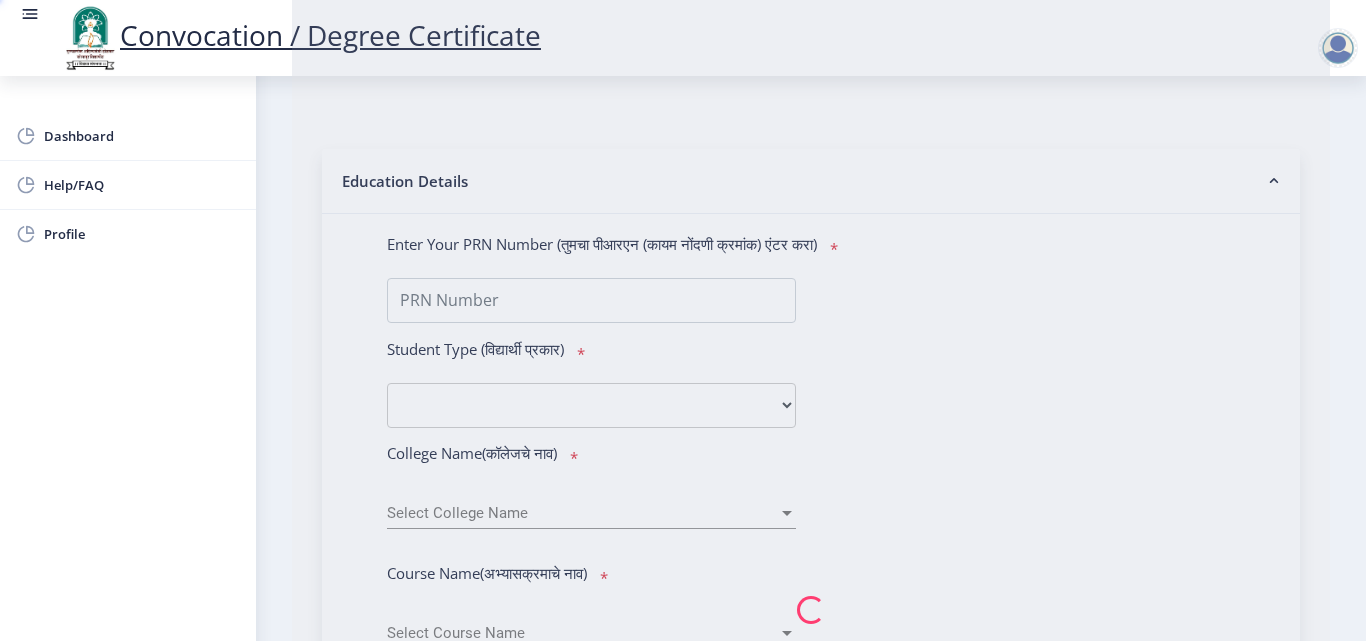 type on "[FIRST] [LAST]" 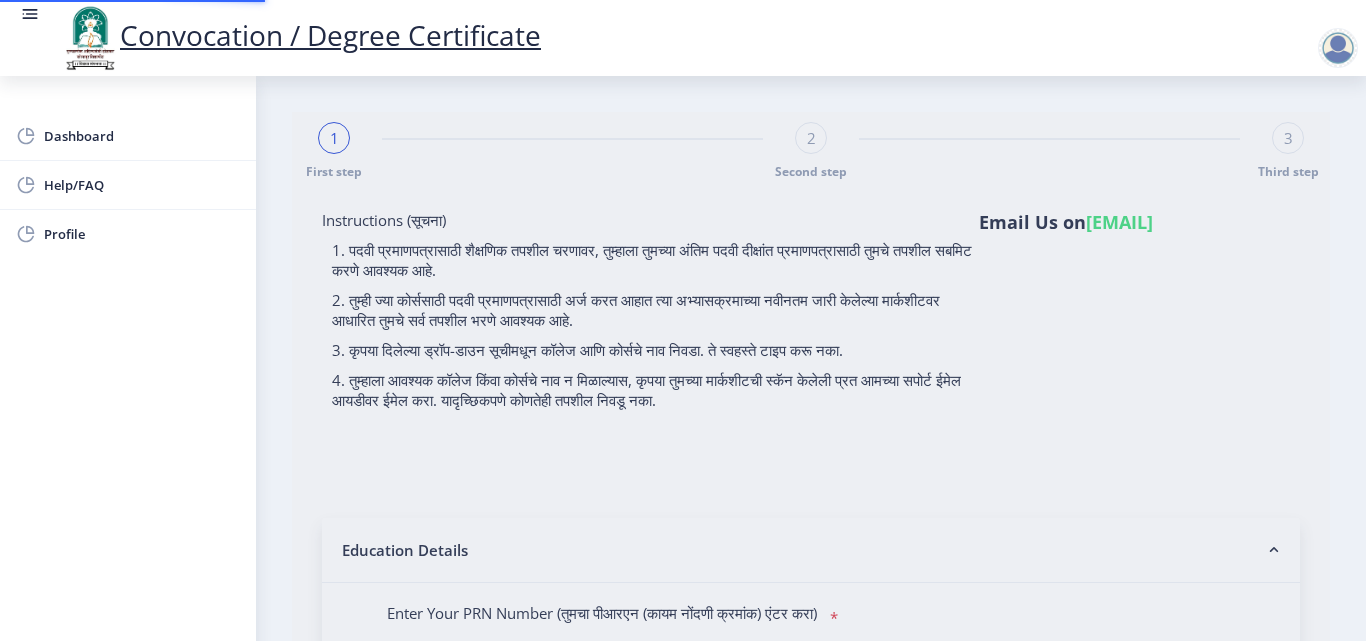 select 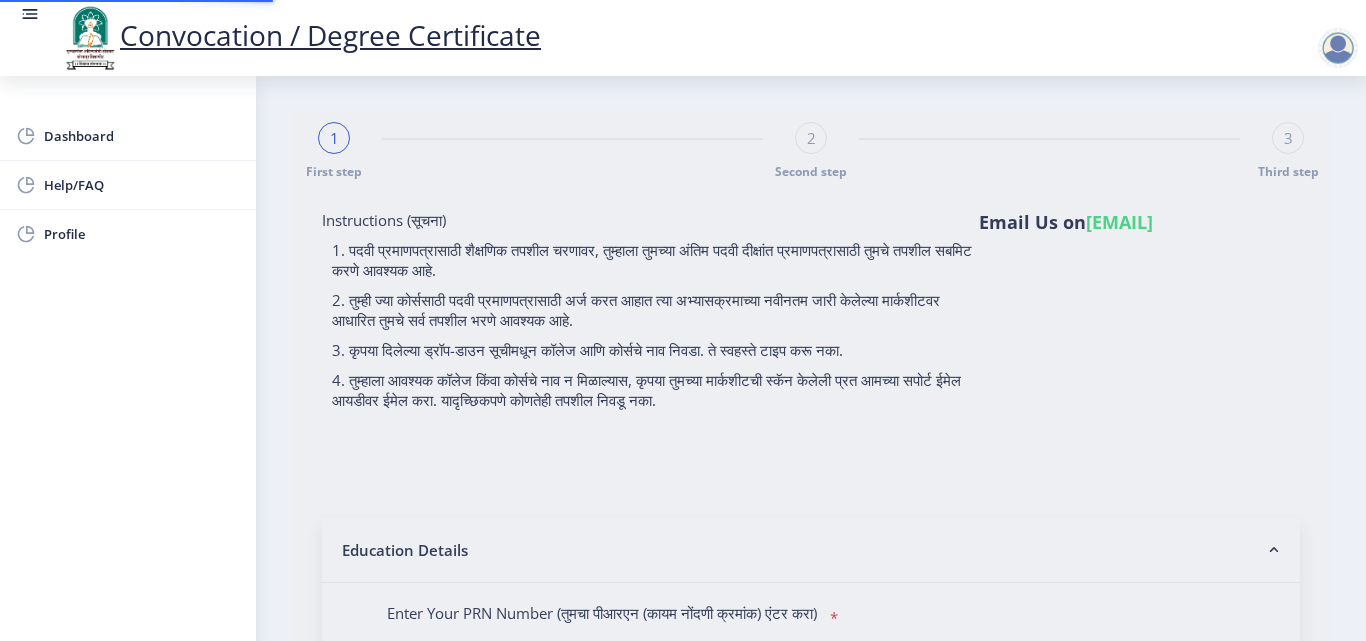 type on "[FIRST] [LAST]" 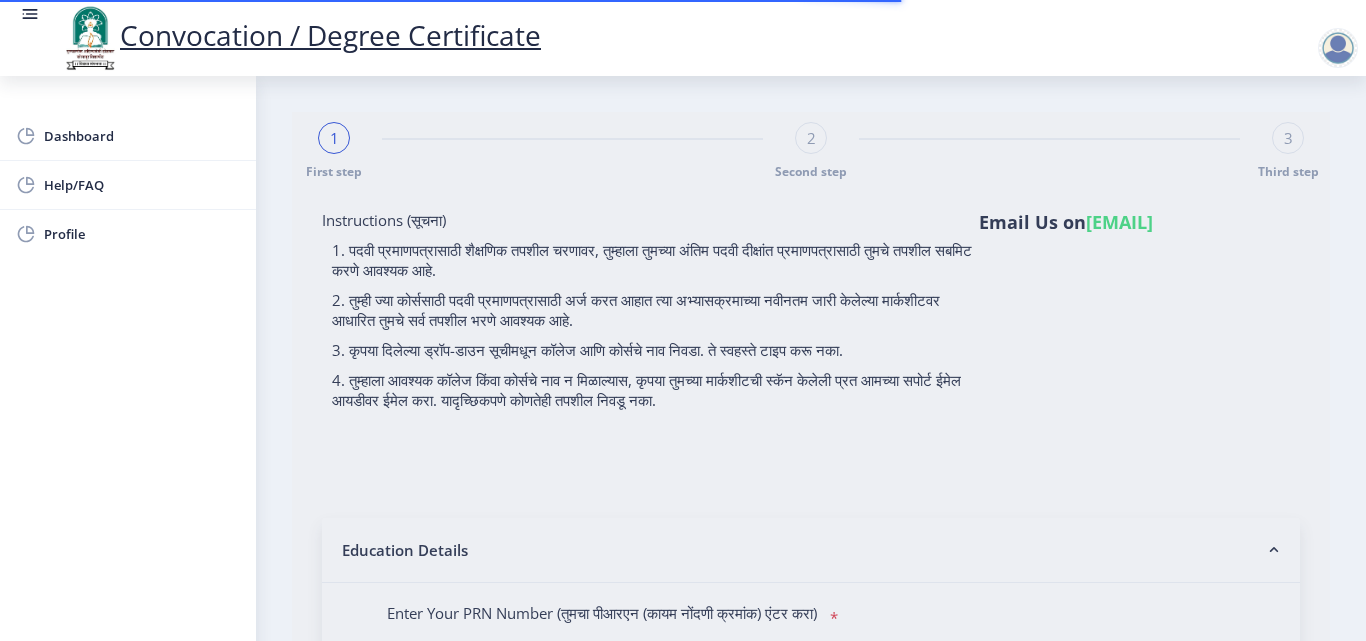 type on "[NUMBER]" 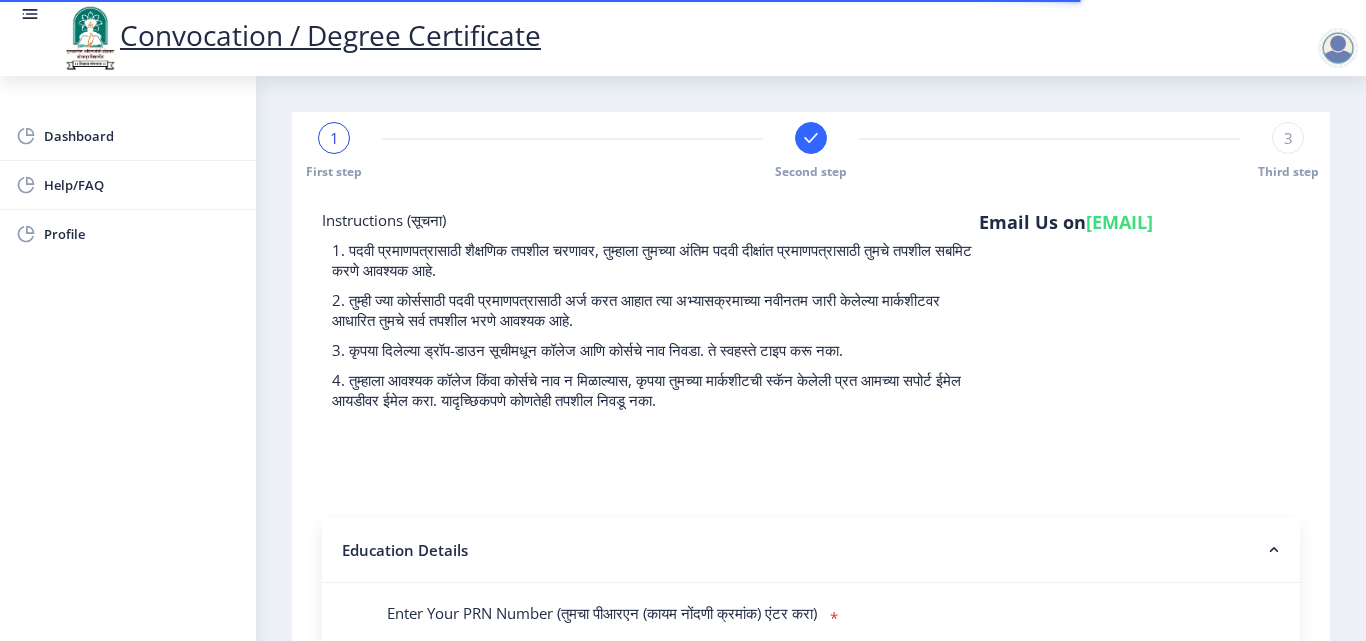 select 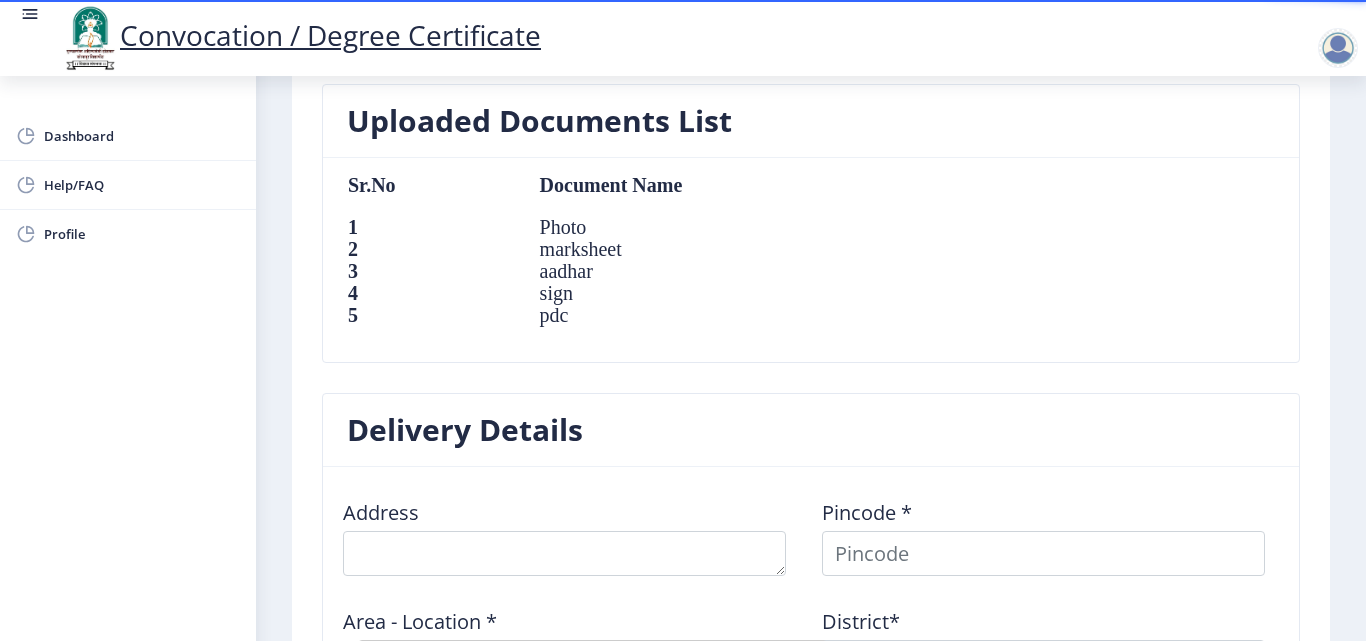 scroll, scrollTop: 1400, scrollLeft: 0, axis: vertical 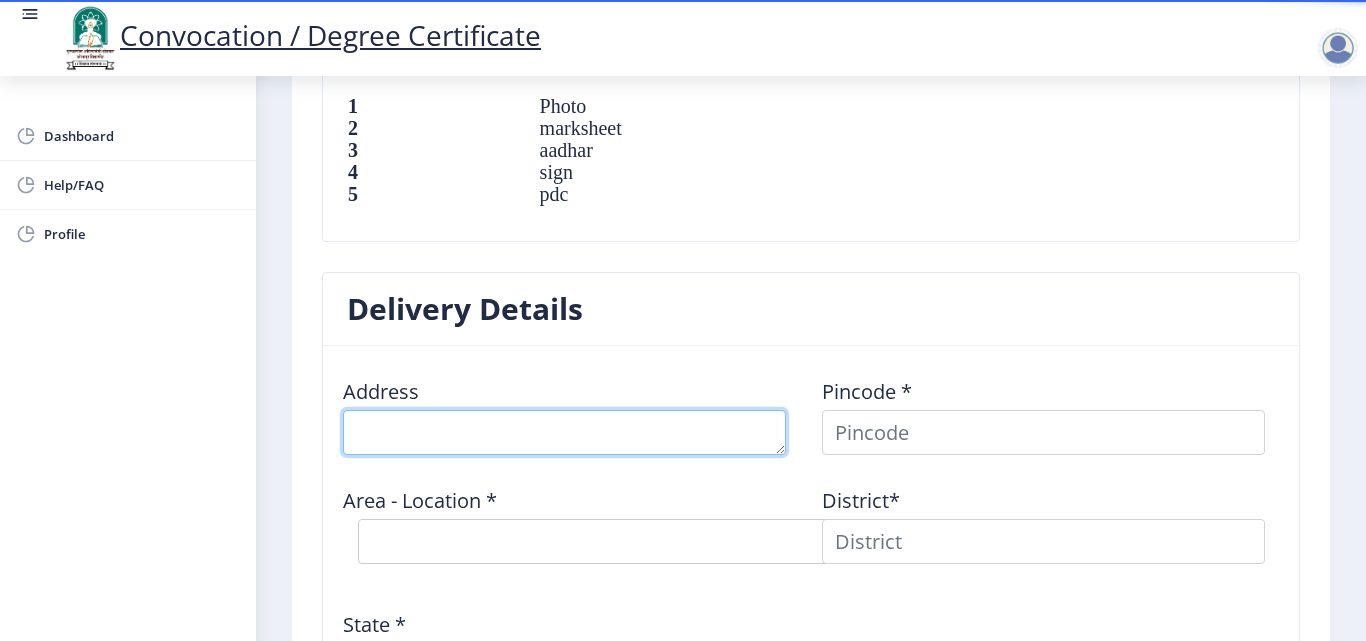 click at bounding box center [564, 432] 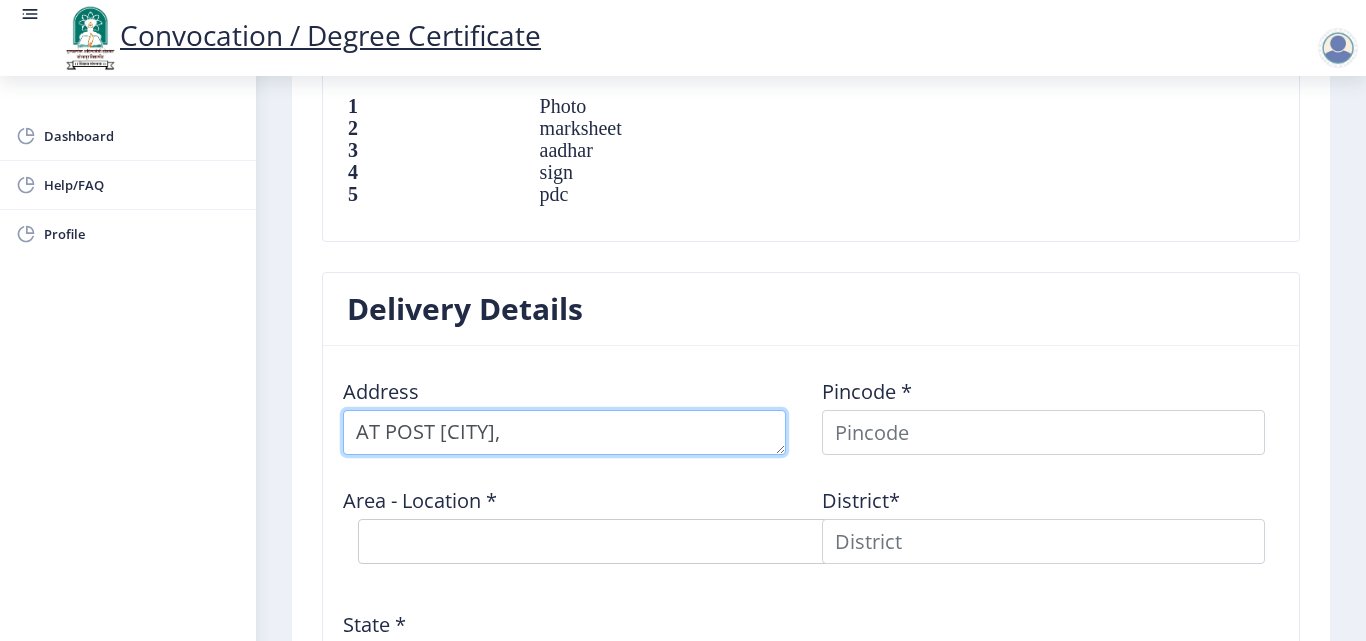 type on "AT POST [CITY]," 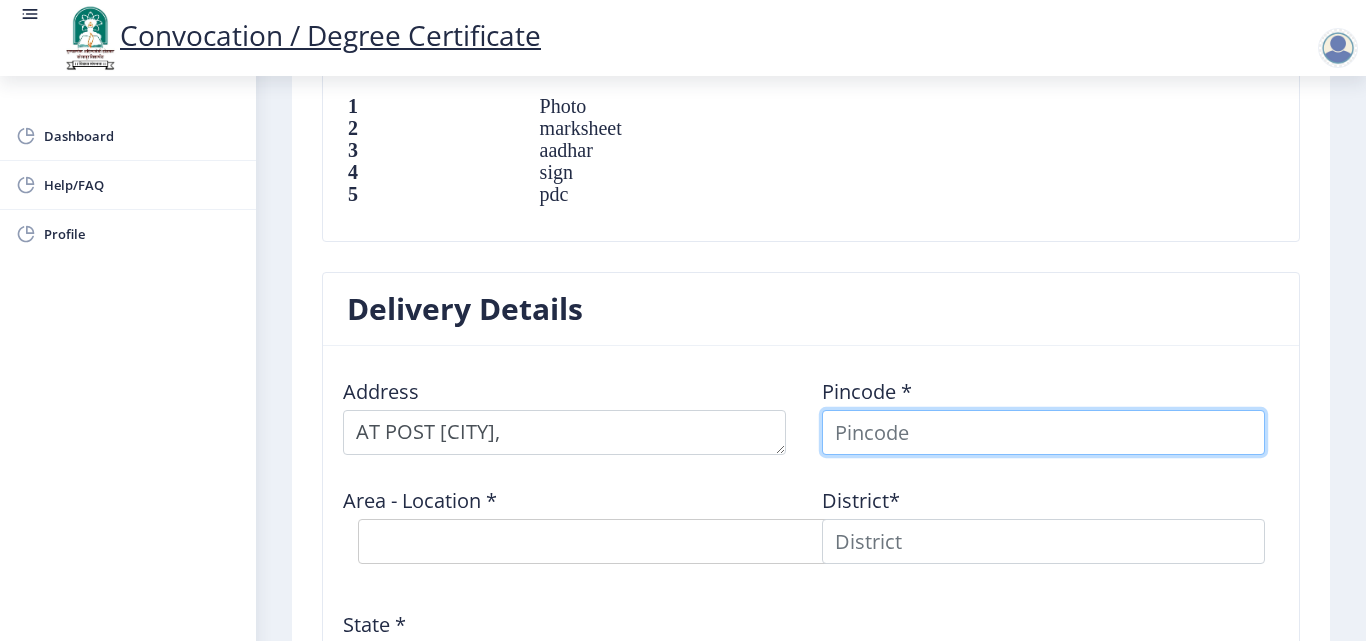 click at bounding box center (1043, 432) 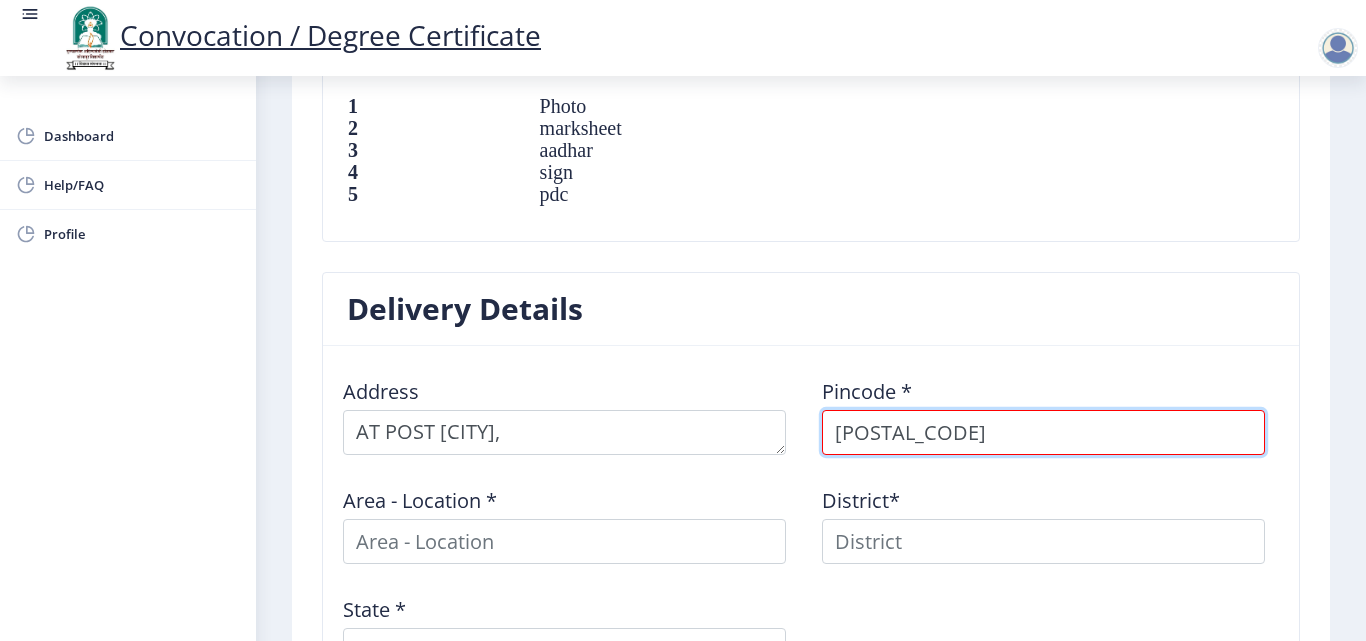 type on "[POSTAL_CODE]" 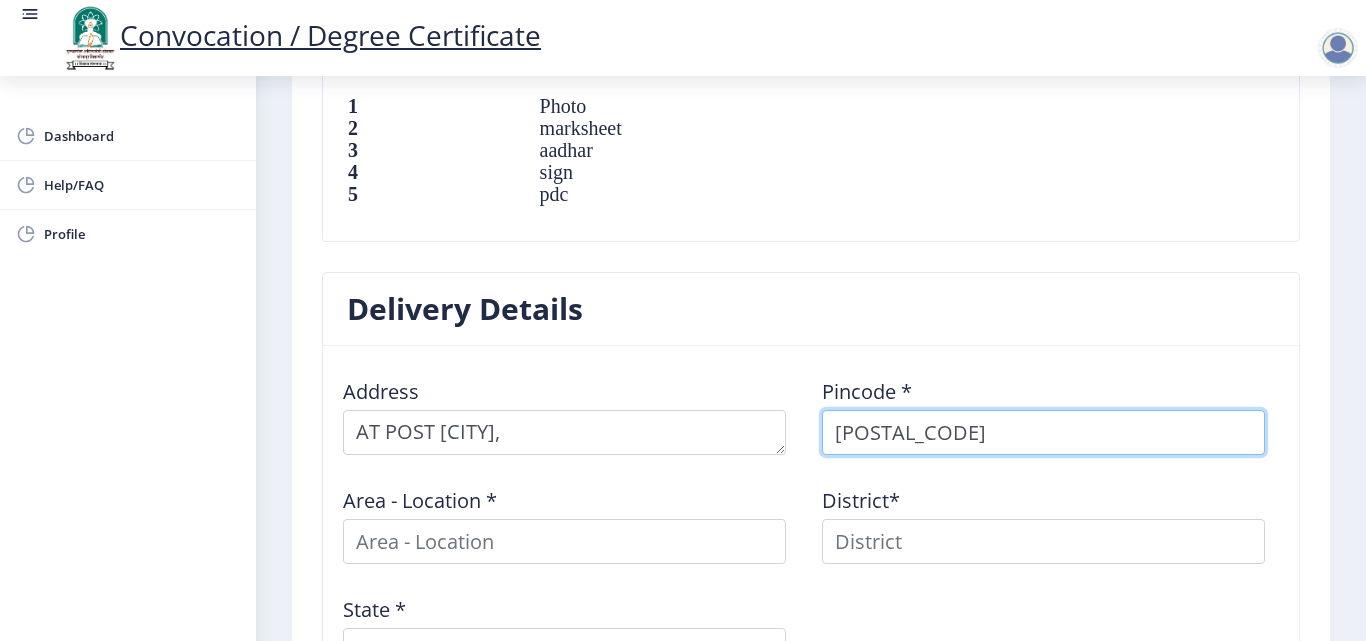 select 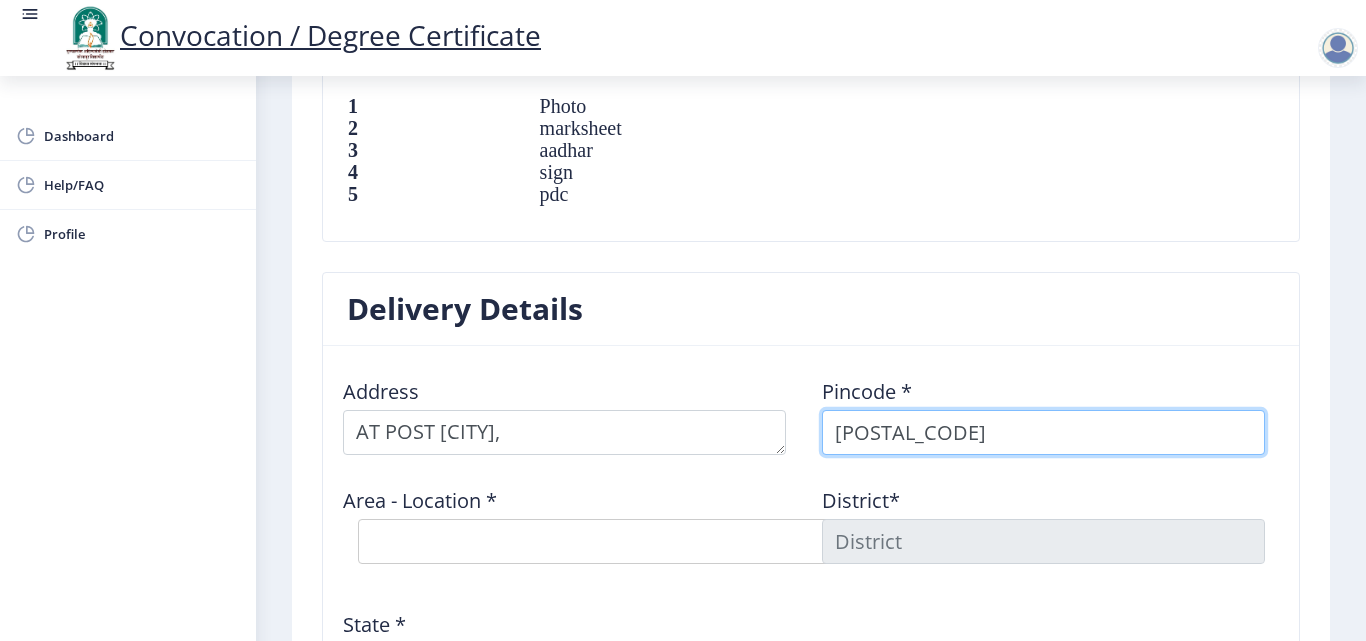 type on "[POSTAL_CODE]" 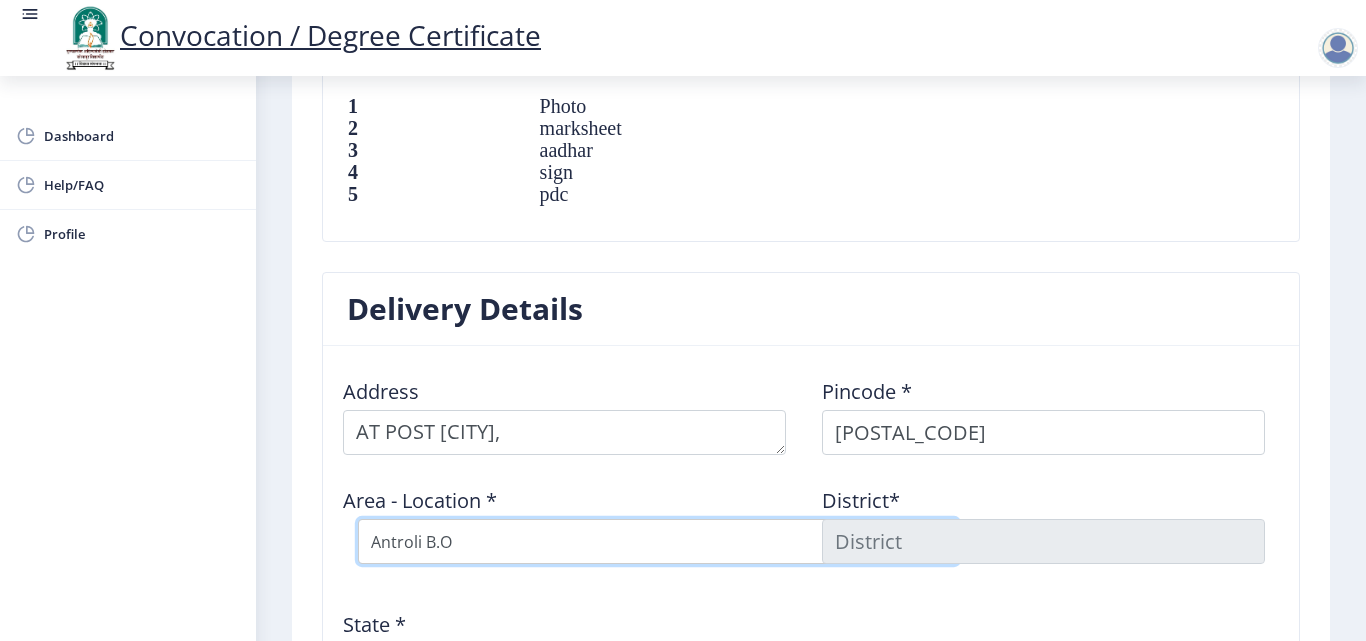 click on "Select Area Location Antroli B.O Auj B.O Bhandar Kavathe B.O Gunjegaon B.O Kandalgaon B.O Kusur B.O Malkavathe B.O Mandrup S.O Nimbargi B.O Vinchur B.O Wangi B.O" at bounding box center [658, 541] 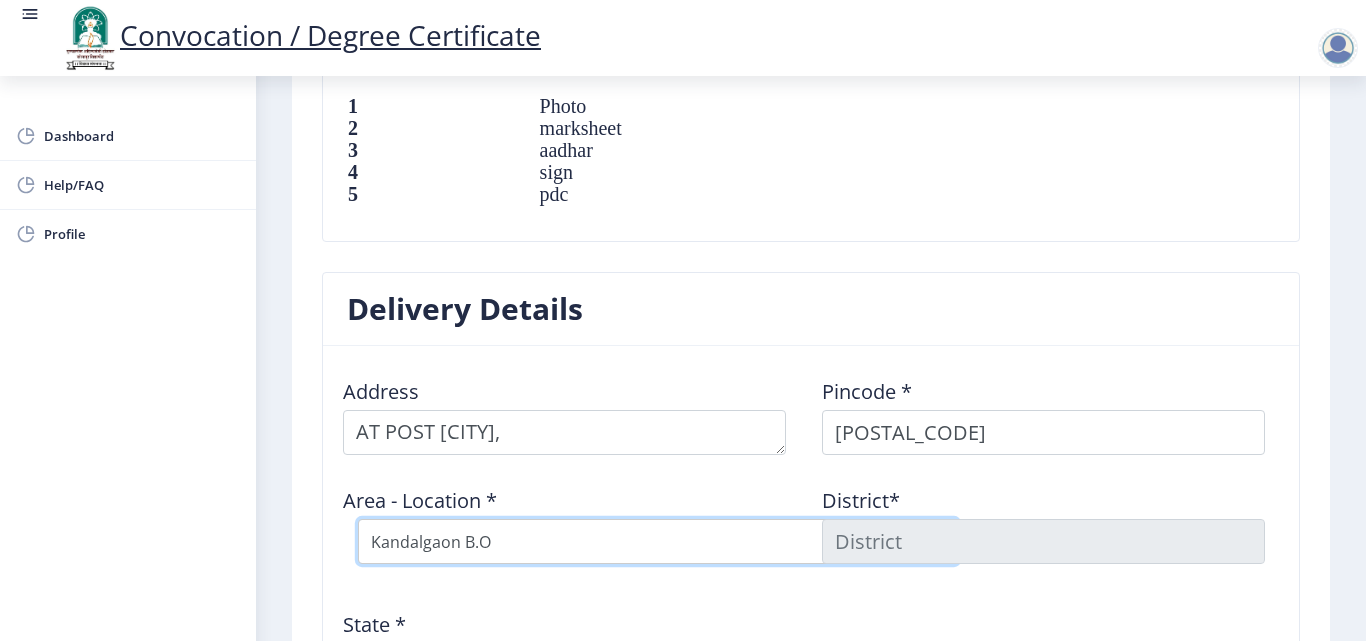 click on "Select Area Location Antroli B.O Auj B.O Bhandar Kavathe B.O Gunjegaon B.O Kandalgaon B.O Kusur B.O Malkavathe B.O Mandrup S.O Nimbargi B.O Vinchur B.O Wangi B.O" at bounding box center [658, 541] 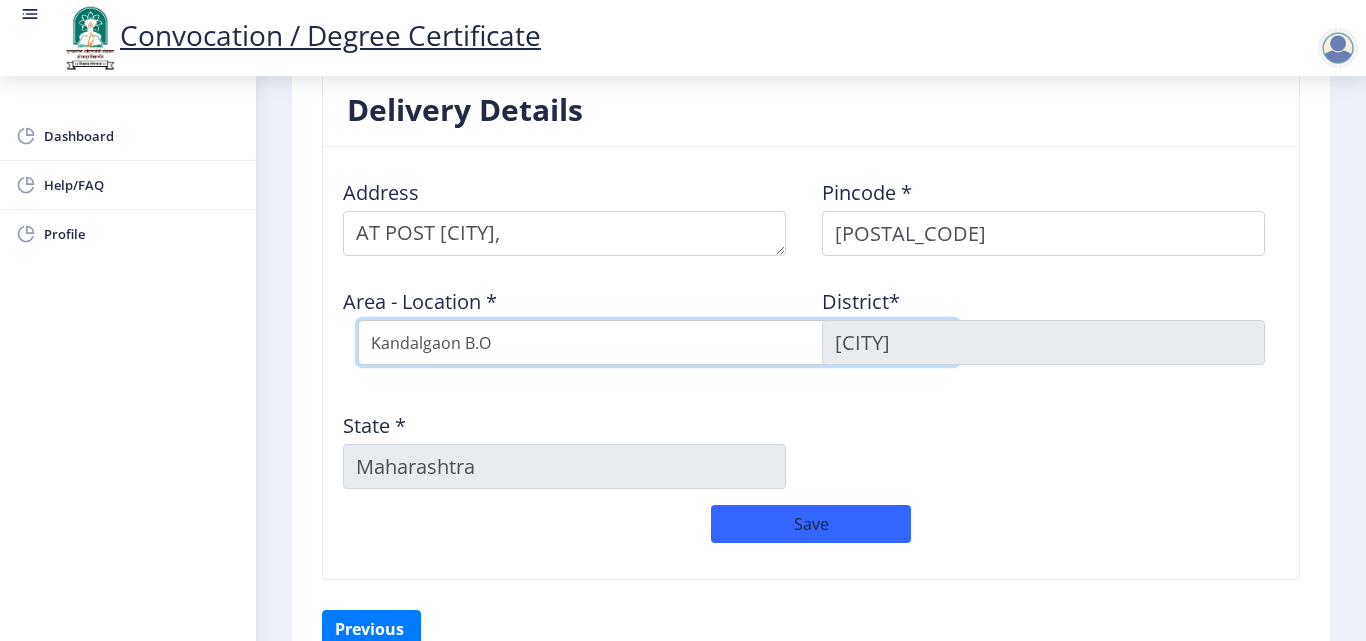 scroll, scrollTop: 1600, scrollLeft: 0, axis: vertical 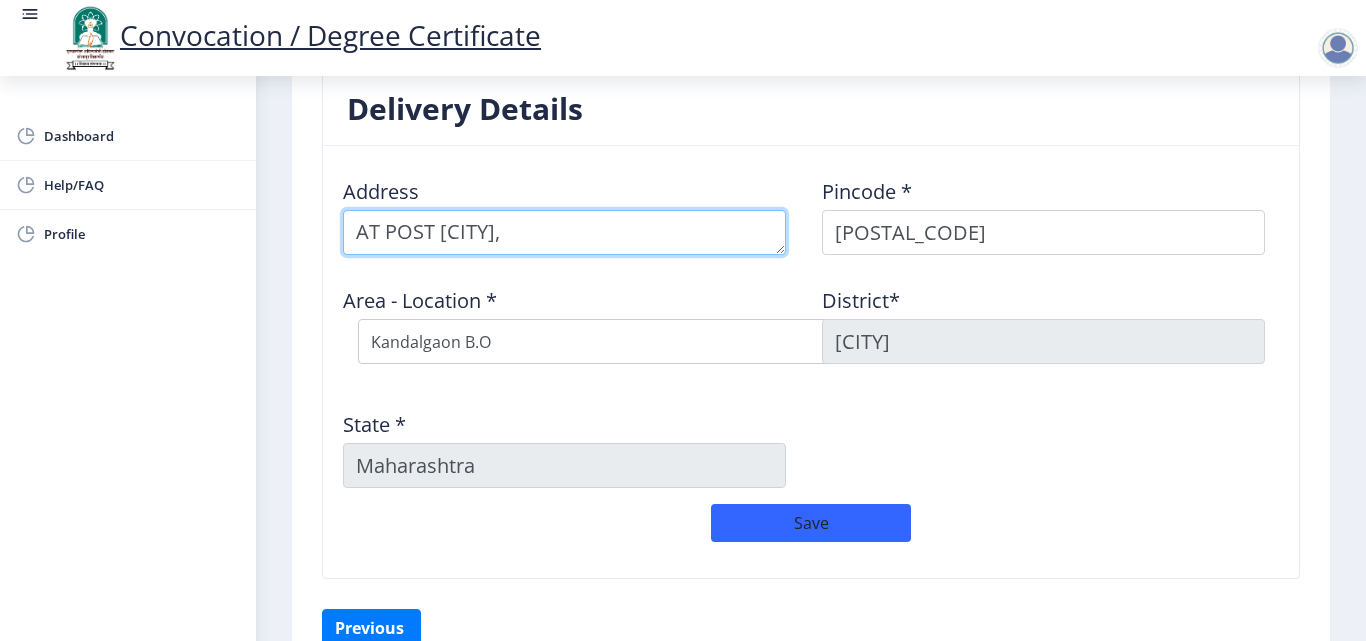 click at bounding box center [564, 232] 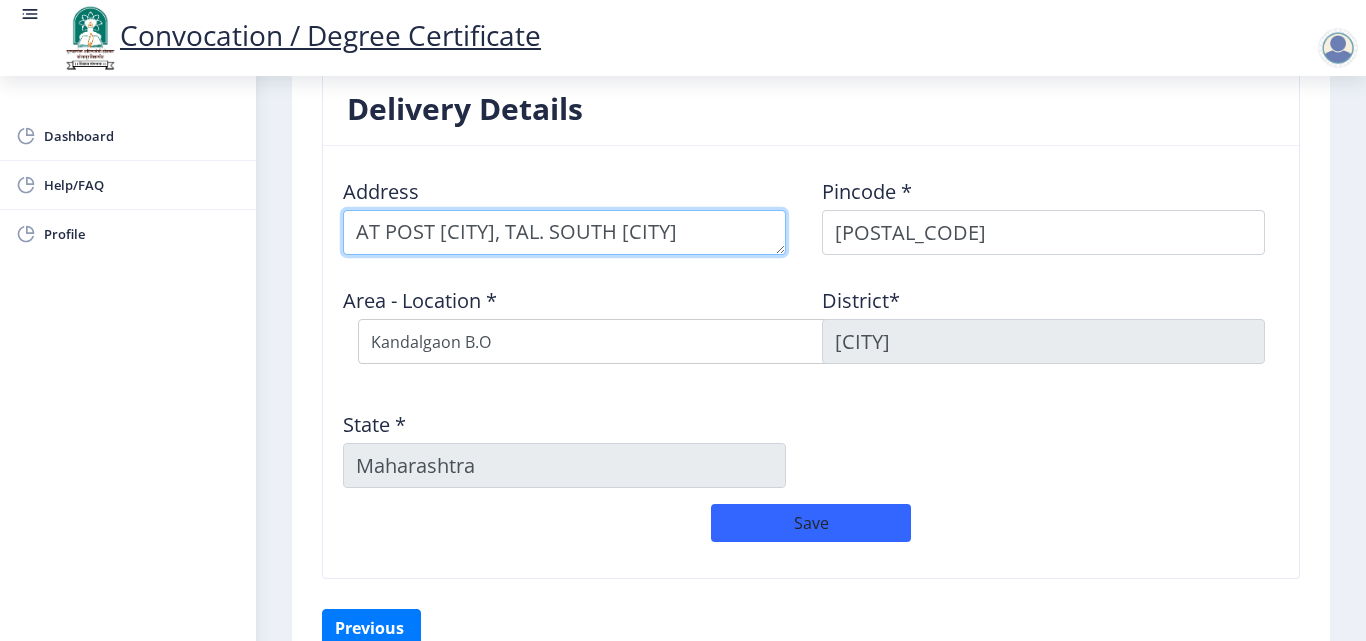 scroll, scrollTop: 51, scrollLeft: 0, axis: vertical 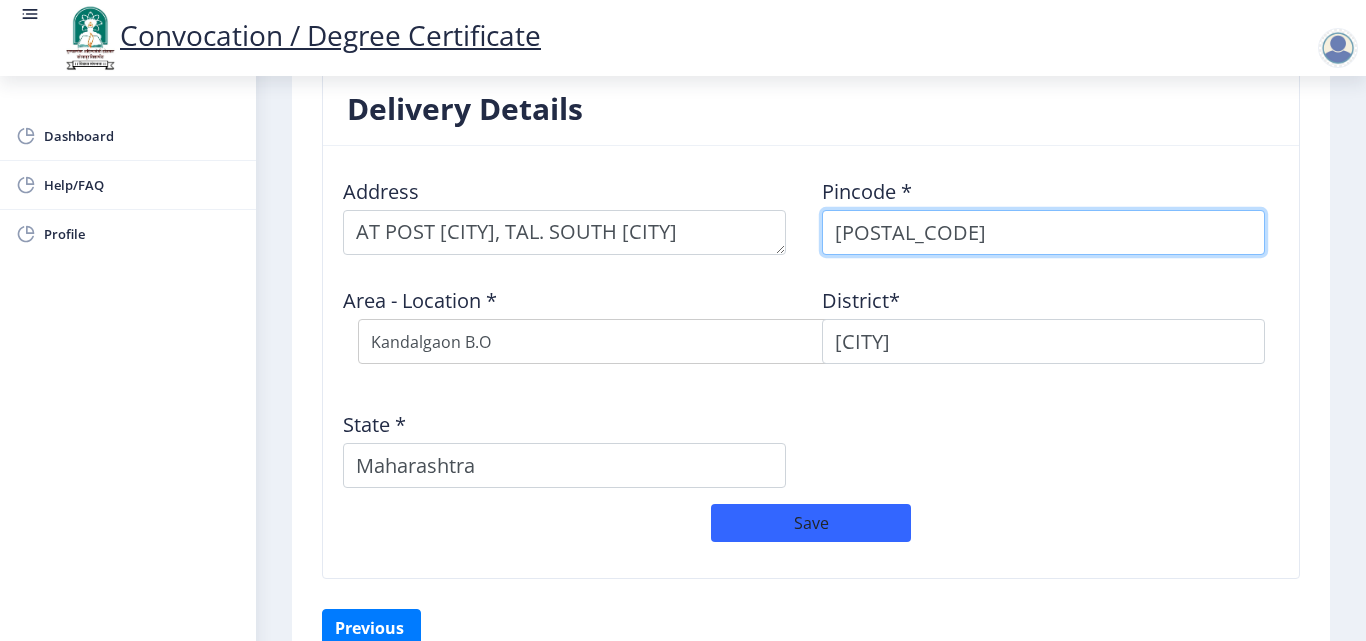 select on "23: Object" 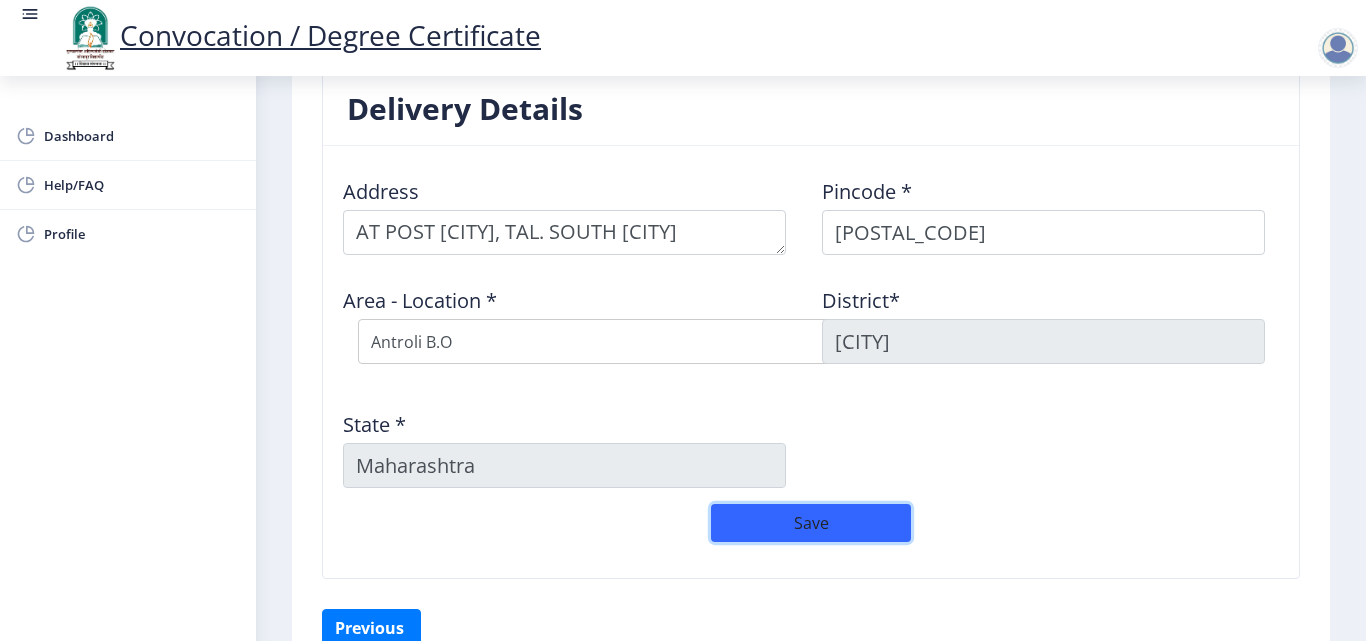 type 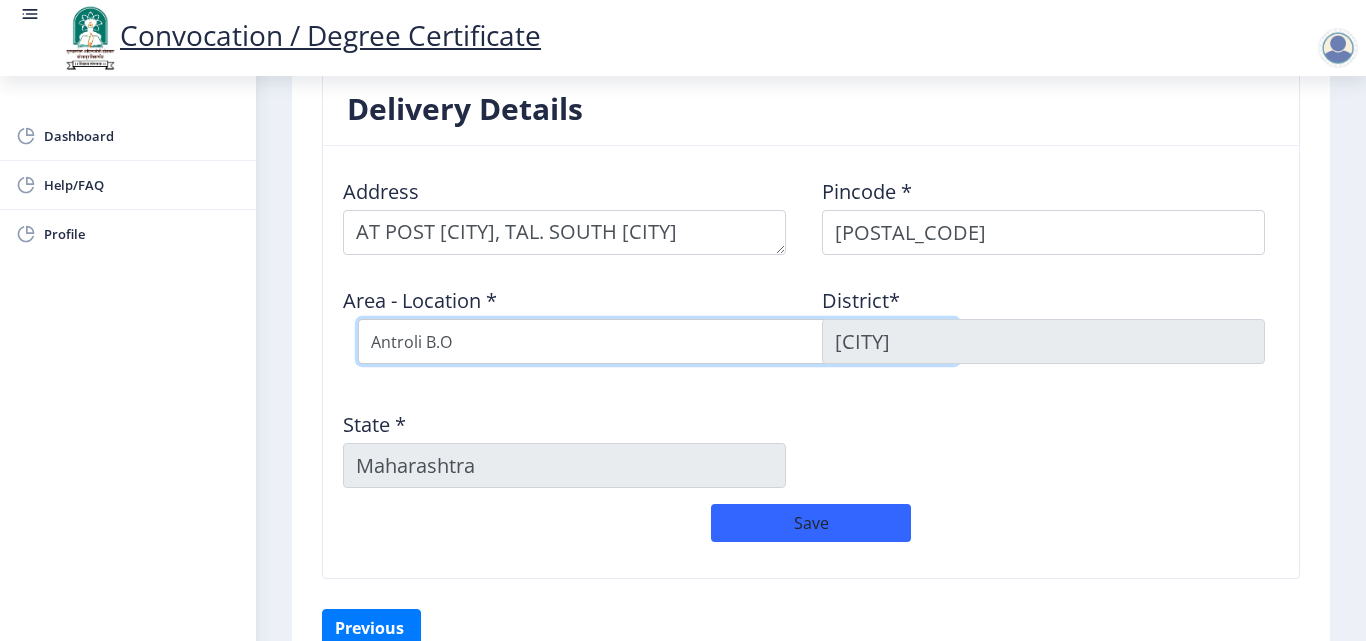 click on "Select Area Location Antroli B.O Auj B.O Bhandar Kavathe B.O Gunjegaon B.O Kandalgaon B.O Kusur B.O Malkavathe B.O Mandrup S.O Nimbargi B.O Vinchur B.O Wangi B.O" at bounding box center (658, 341) 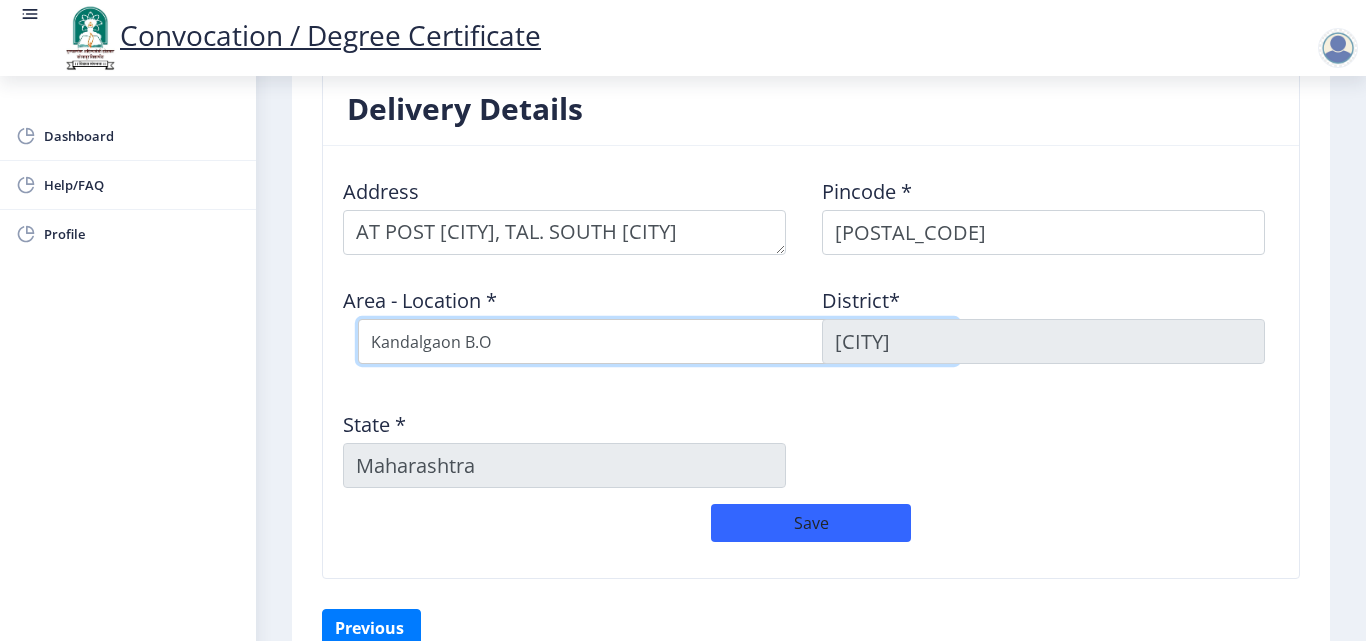 click on "Select Area Location Antroli B.O Auj B.O Bhandar Kavathe B.O Gunjegaon B.O Kandalgaon B.O Kusur B.O Malkavathe B.O Mandrup S.O Nimbargi B.O Vinchur B.O Wangi B.O" at bounding box center (658, 341) 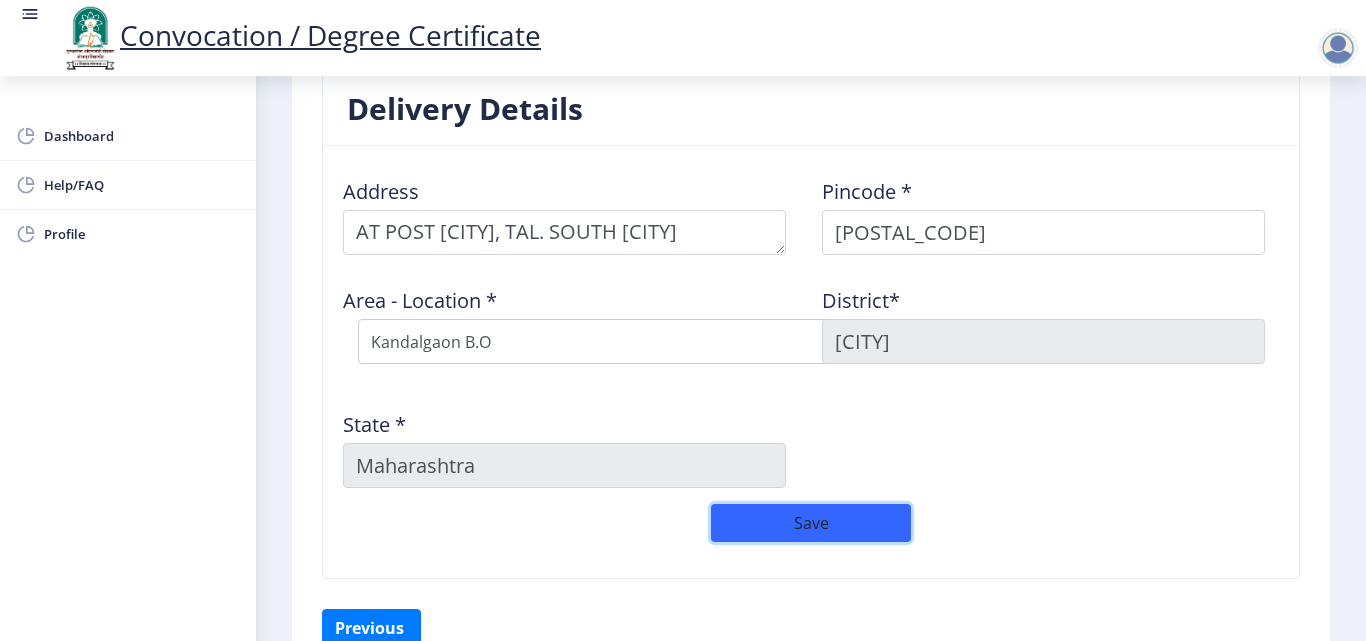 click on "Save" 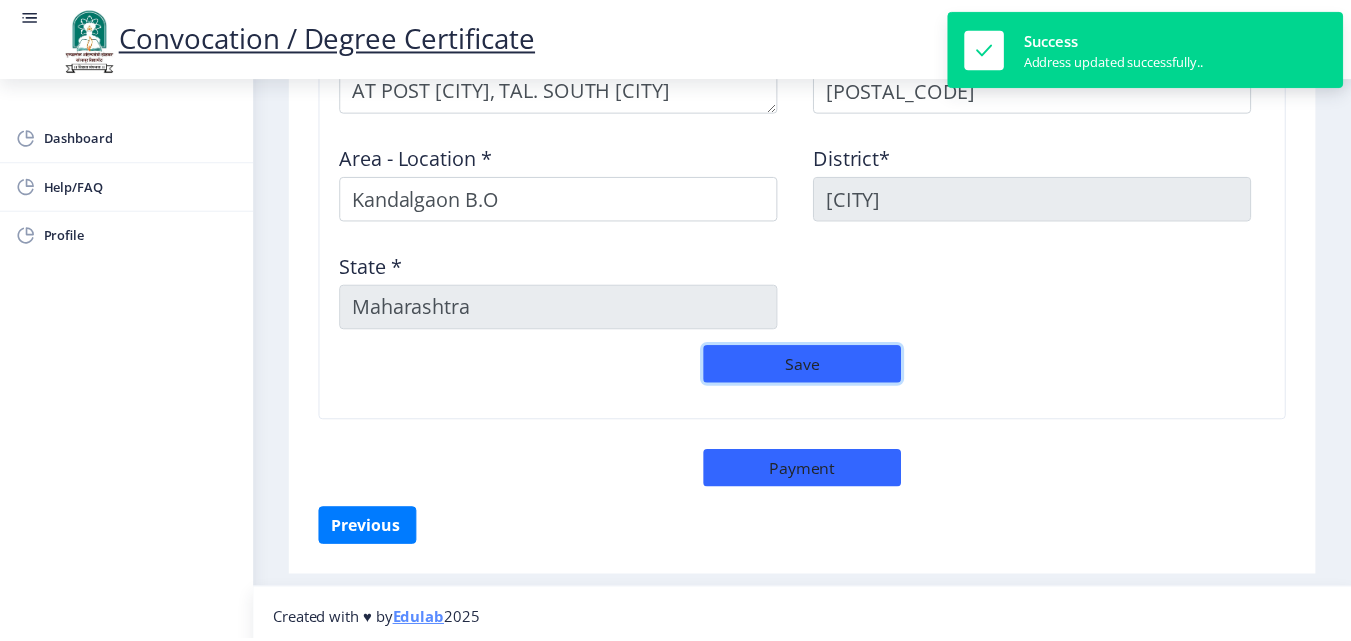 scroll, scrollTop: 1752, scrollLeft: 0, axis: vertical 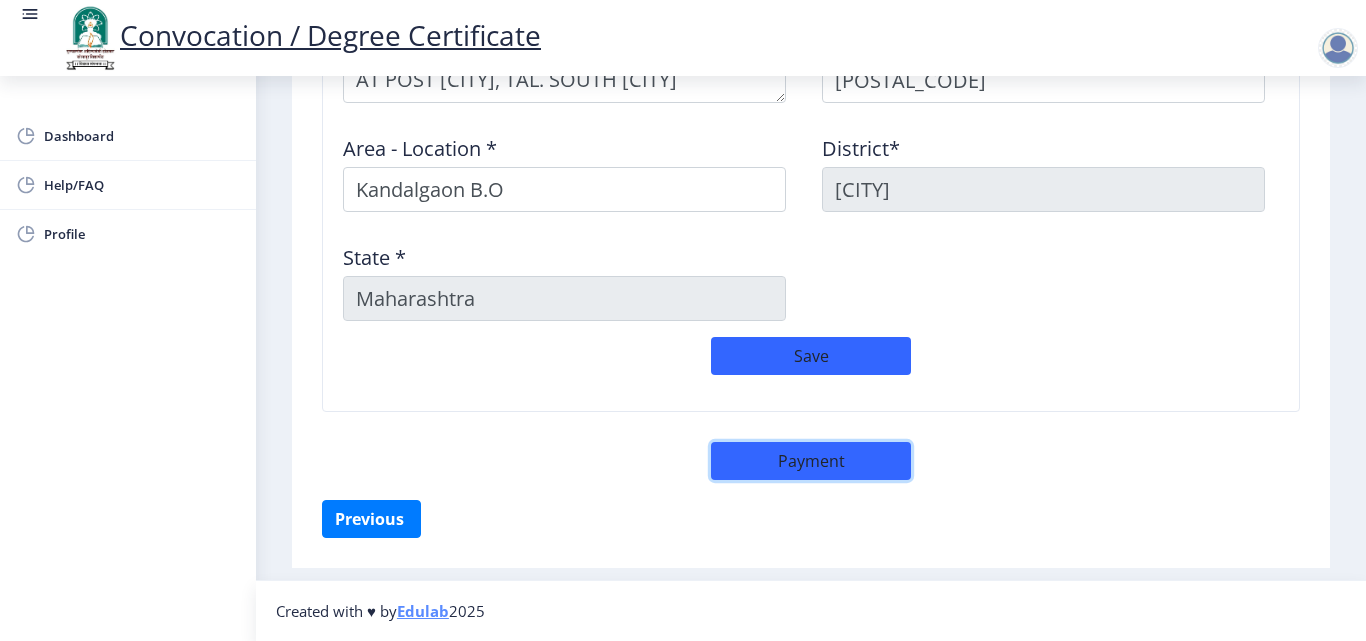 click on "Payment" 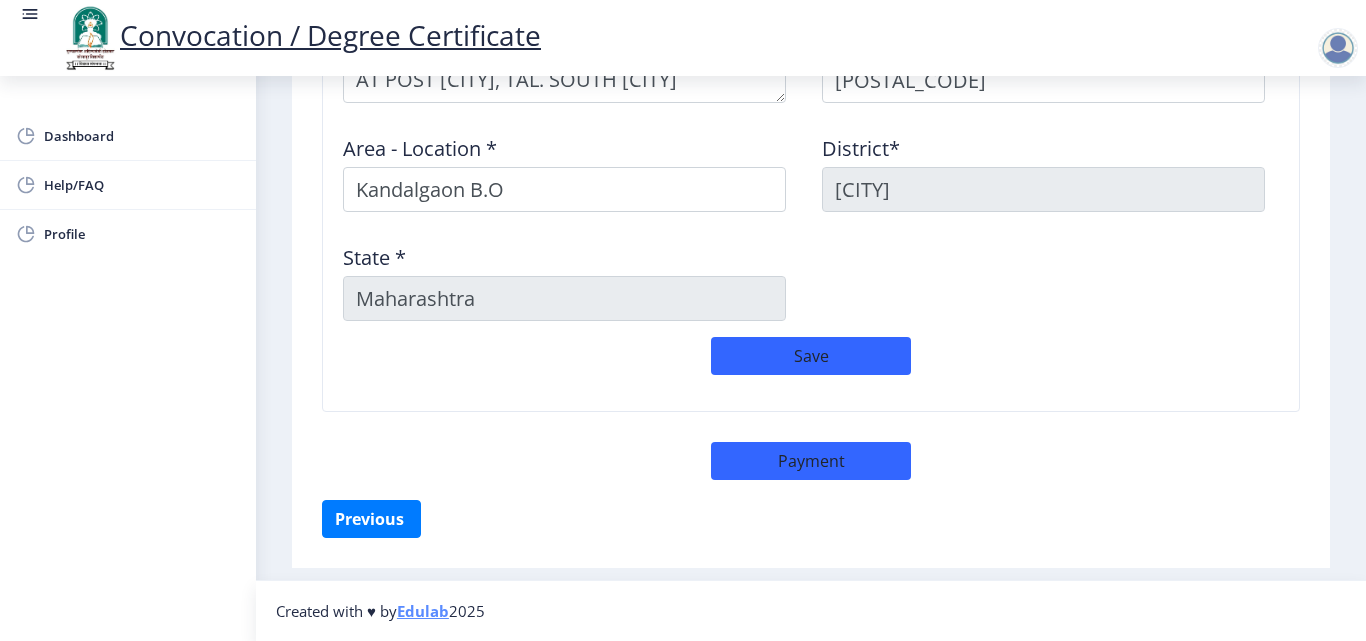 select on "sealed" 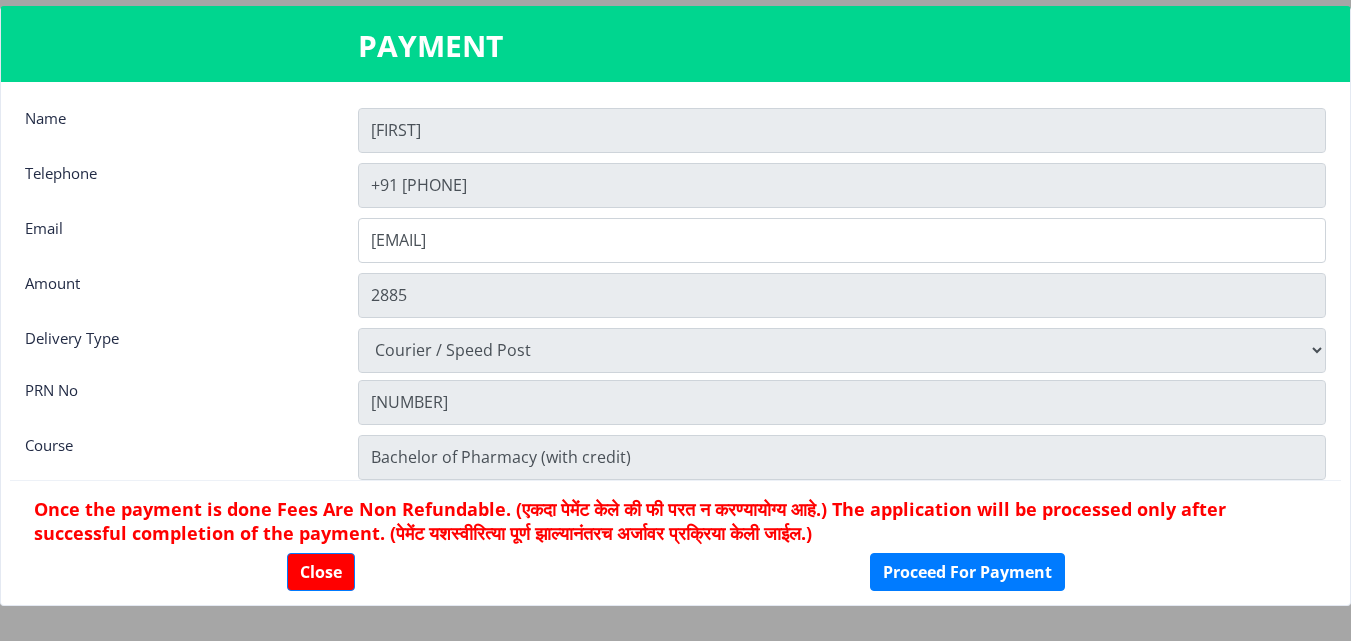 click on "[FIRST]" 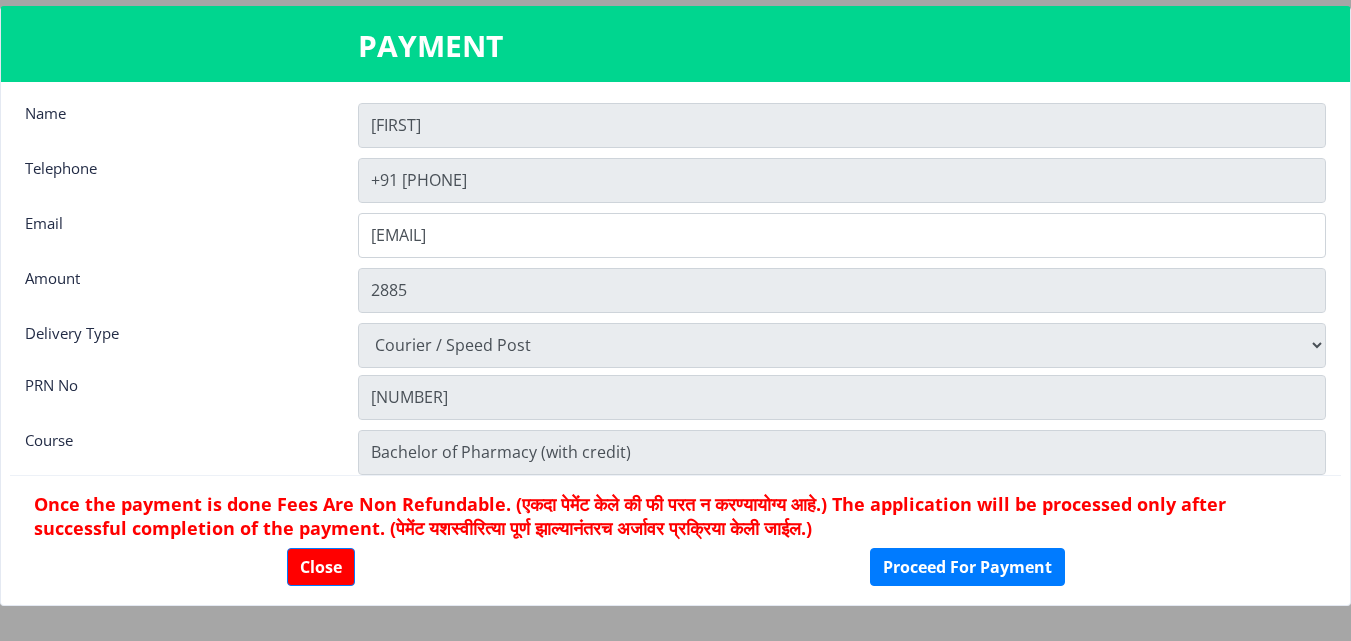 scroll, scrollTop: 0, scrollLeft: 0, axis: both 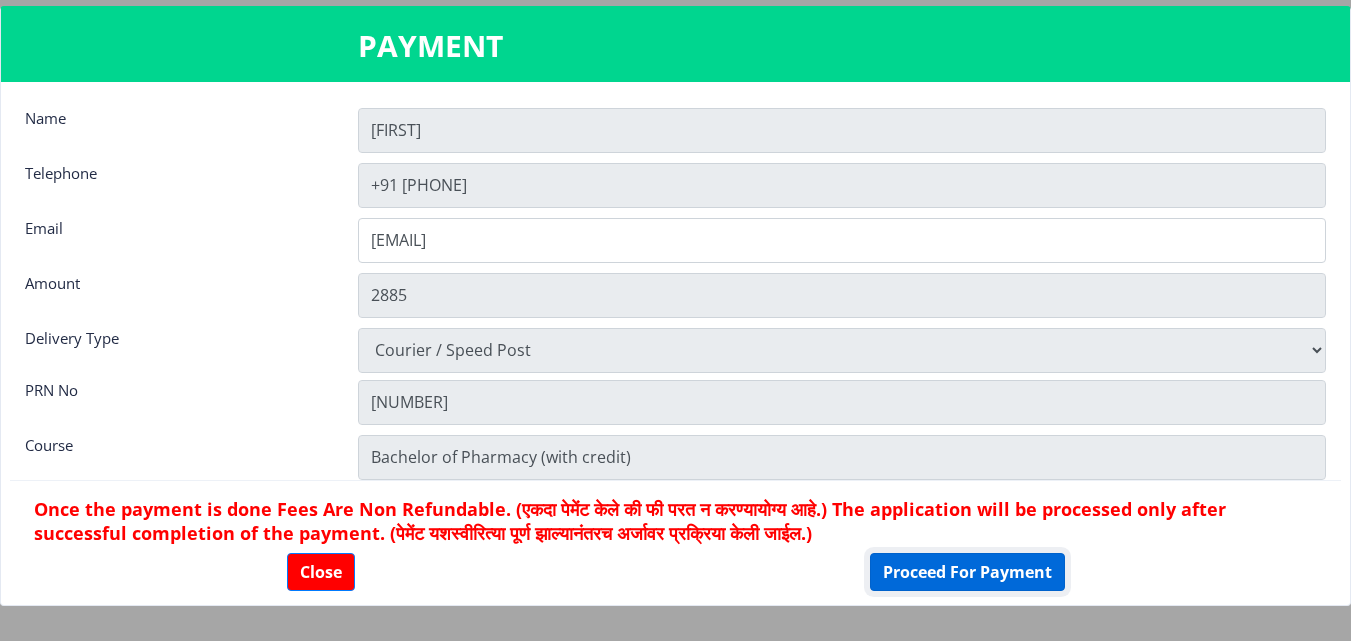 click on "Proceed For Payment" 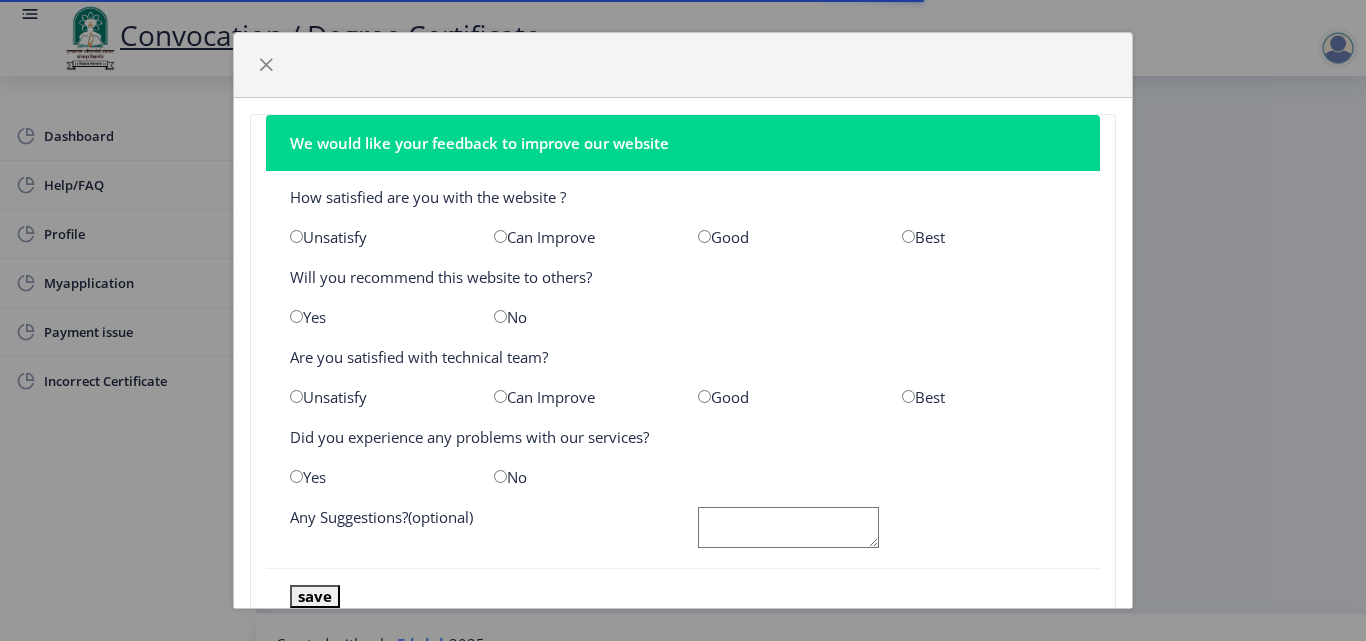 scroll, scrollTop: 0, scrollLeft: 0, axis: both 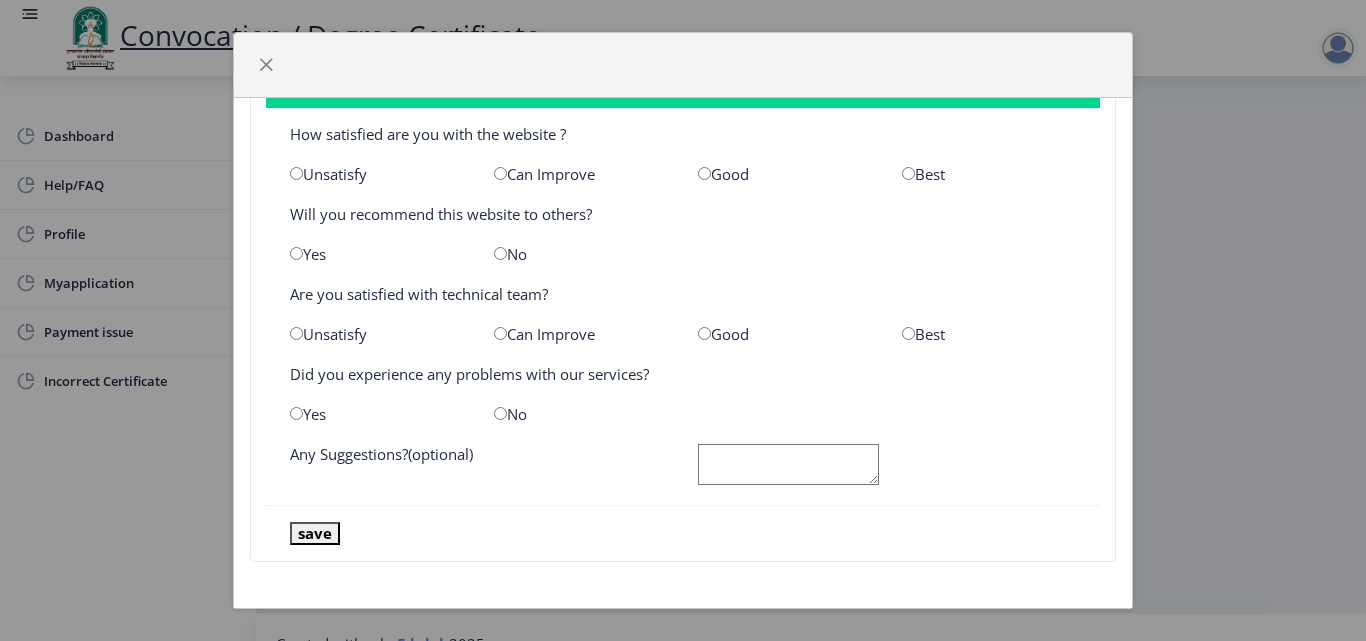click on "Good" 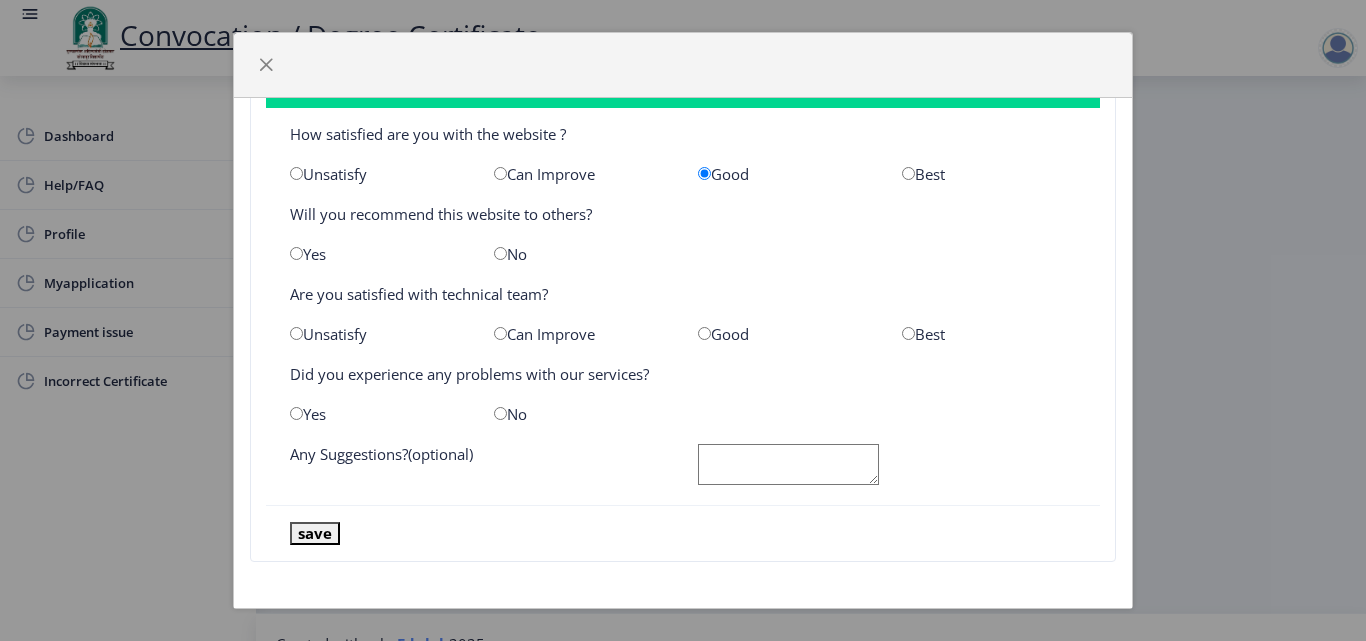 click on "Yes" 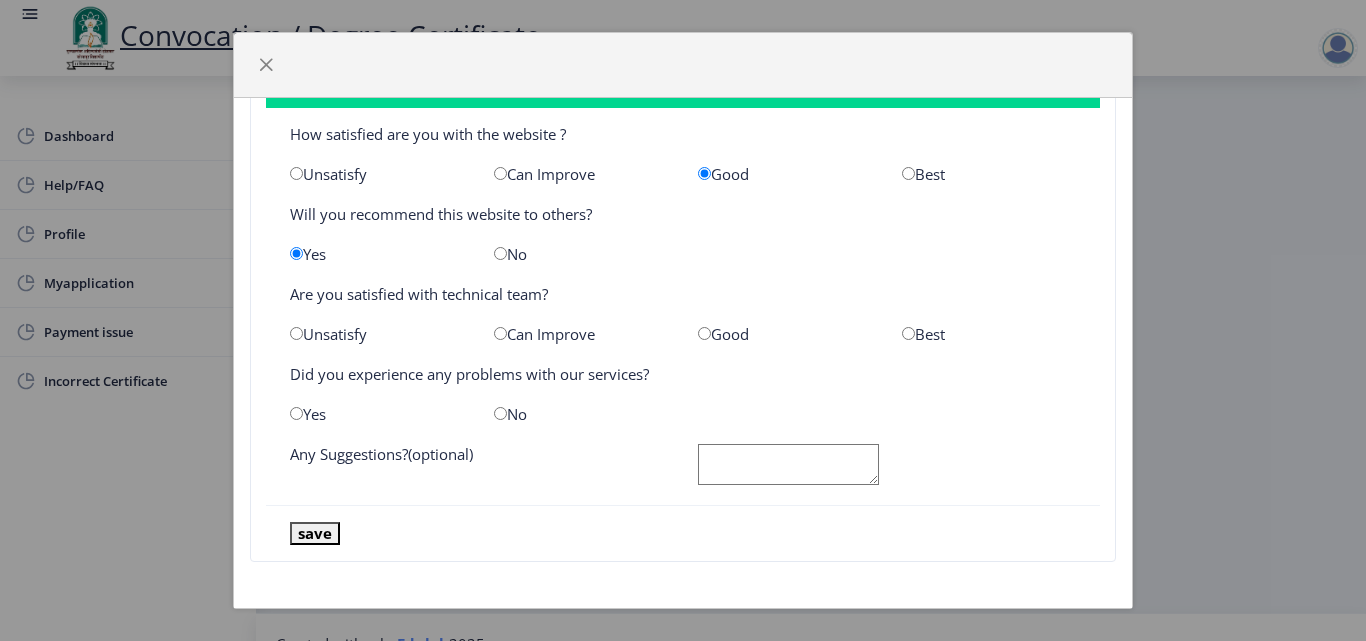 click on "Good" 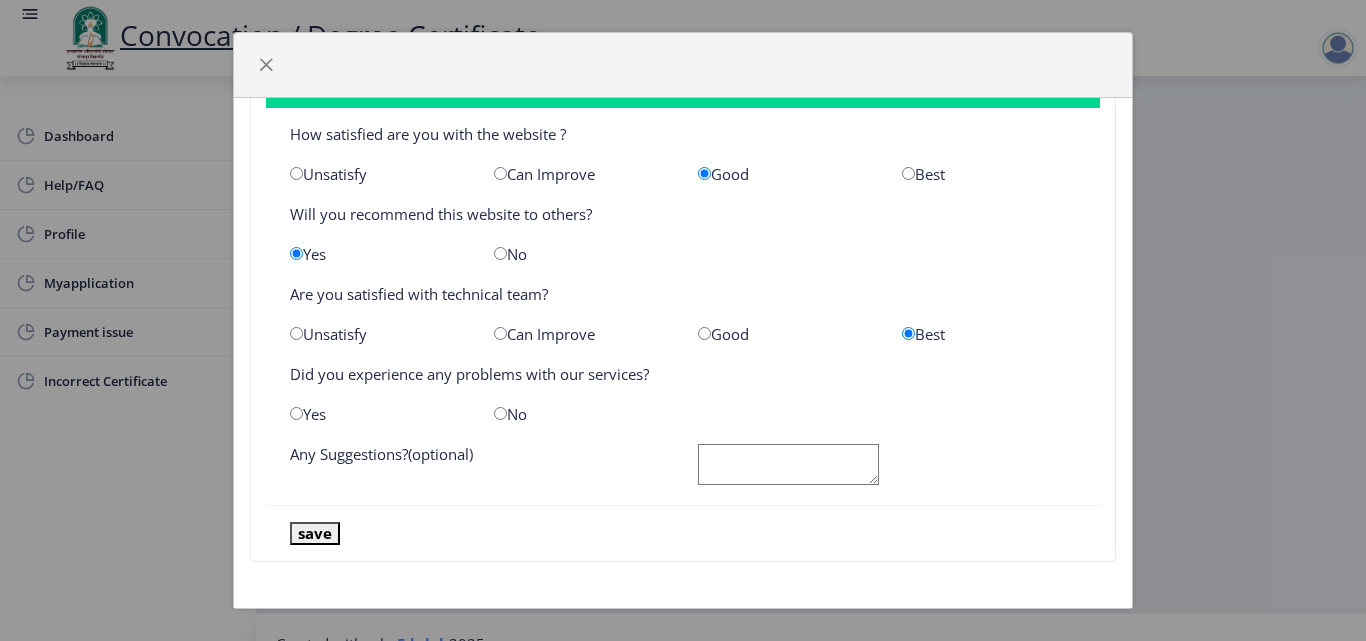 click at bounding box center (500, 413) 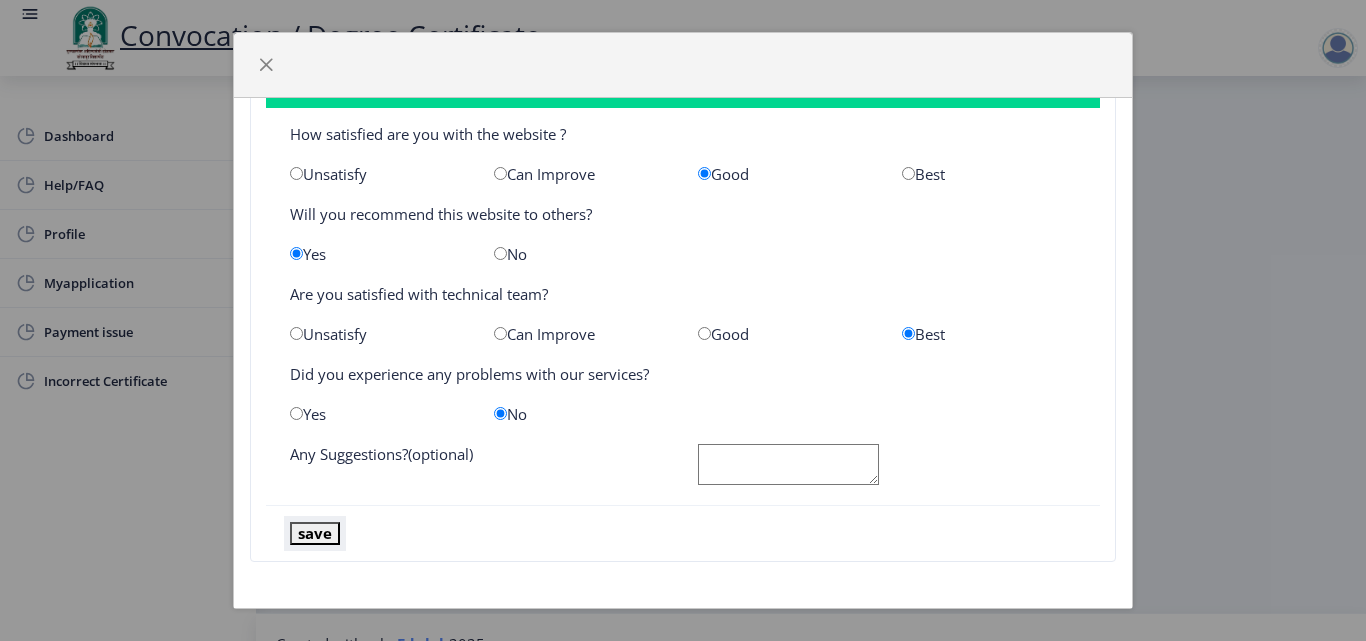 click on "save" 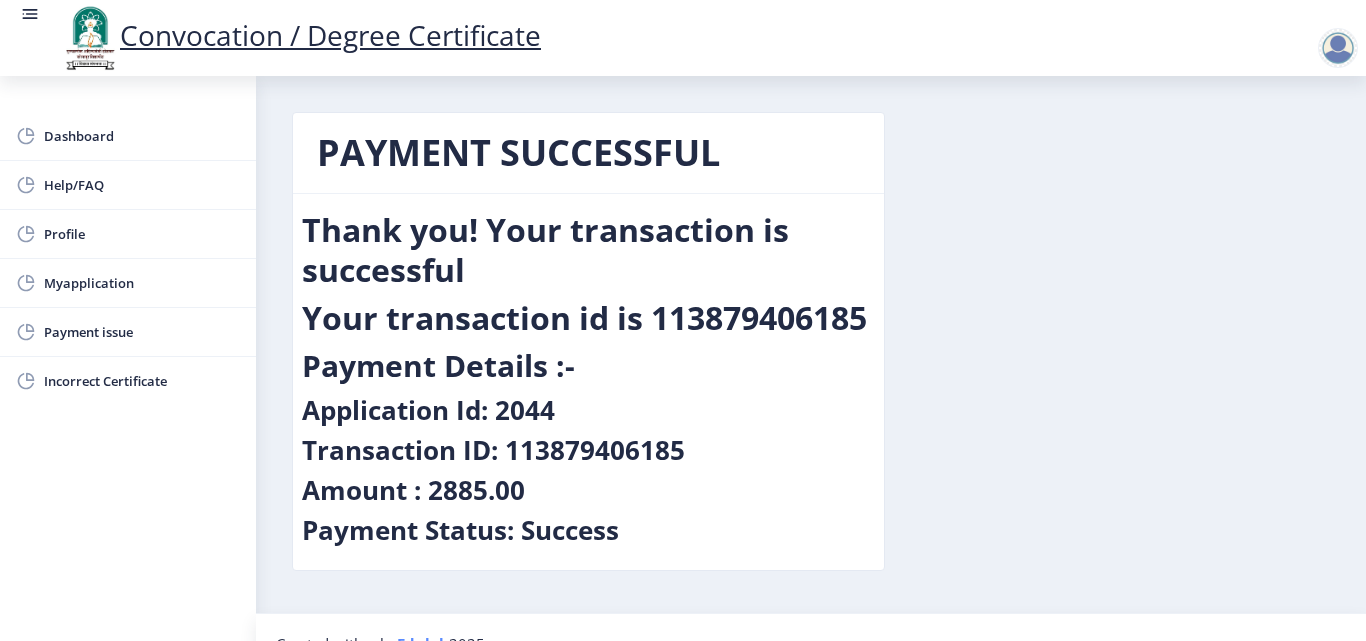 scroll, scrollTop: 33, scrollLeft: 0, axis: vertical 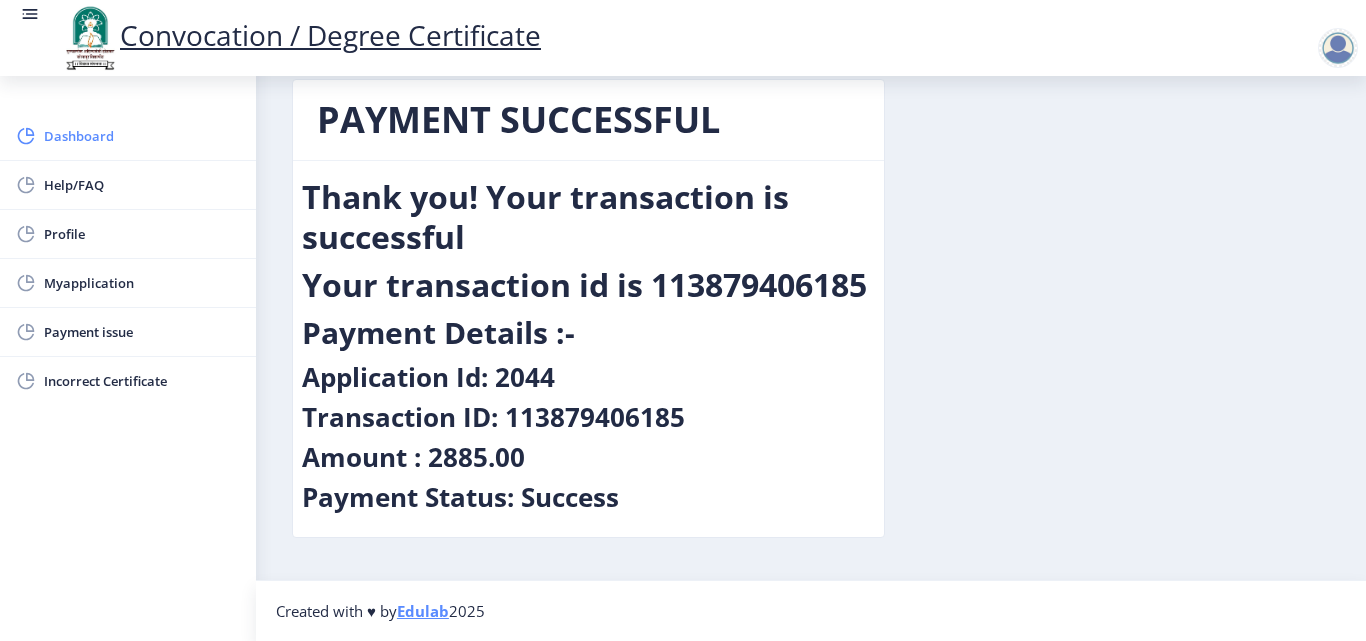 click on "Dashboard" 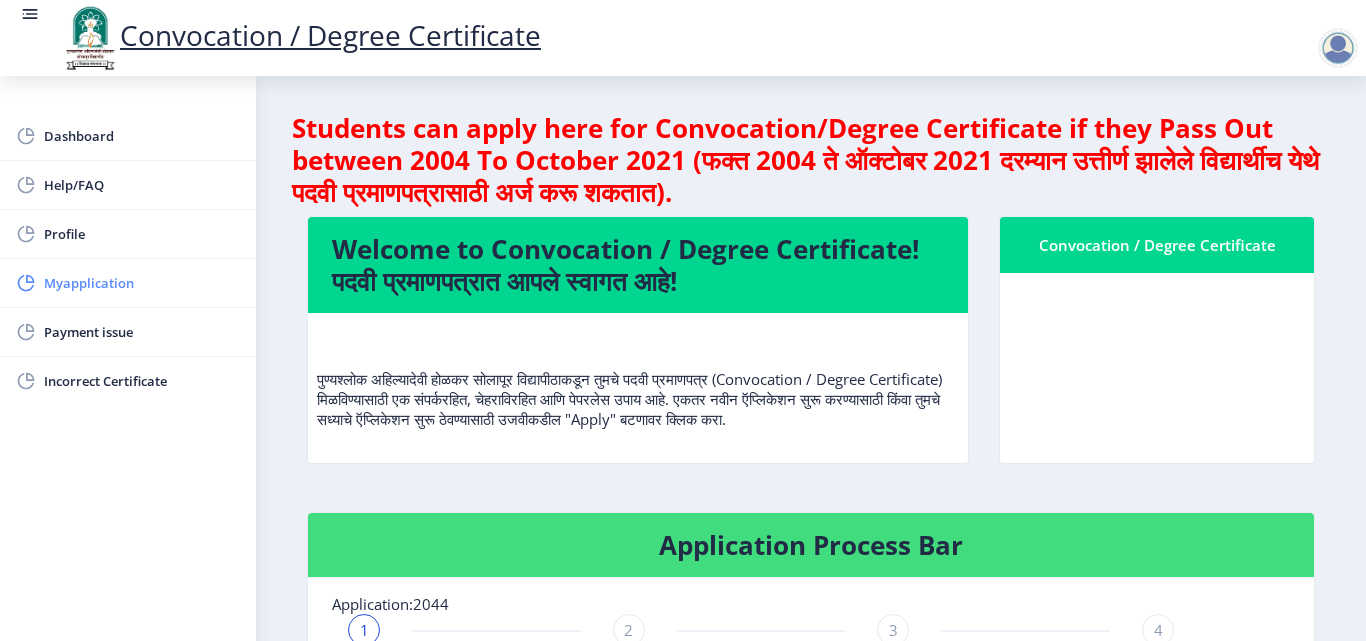 click on "Myapplication" 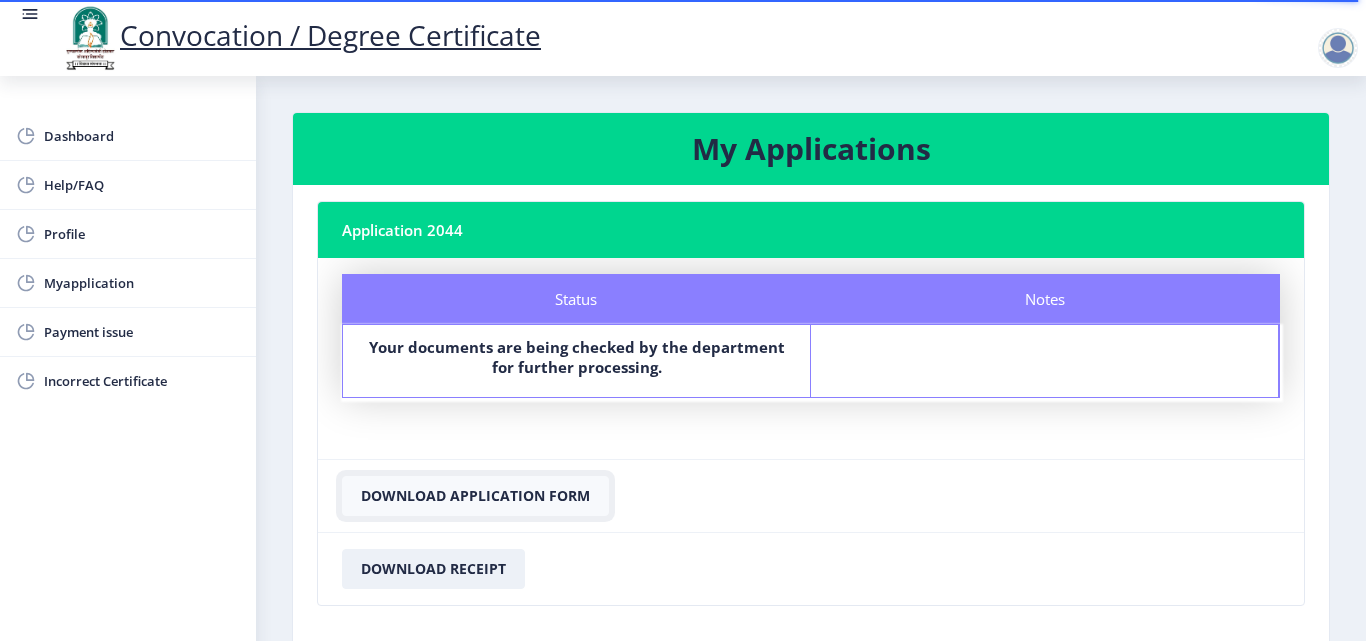 click on "Download Application Form" 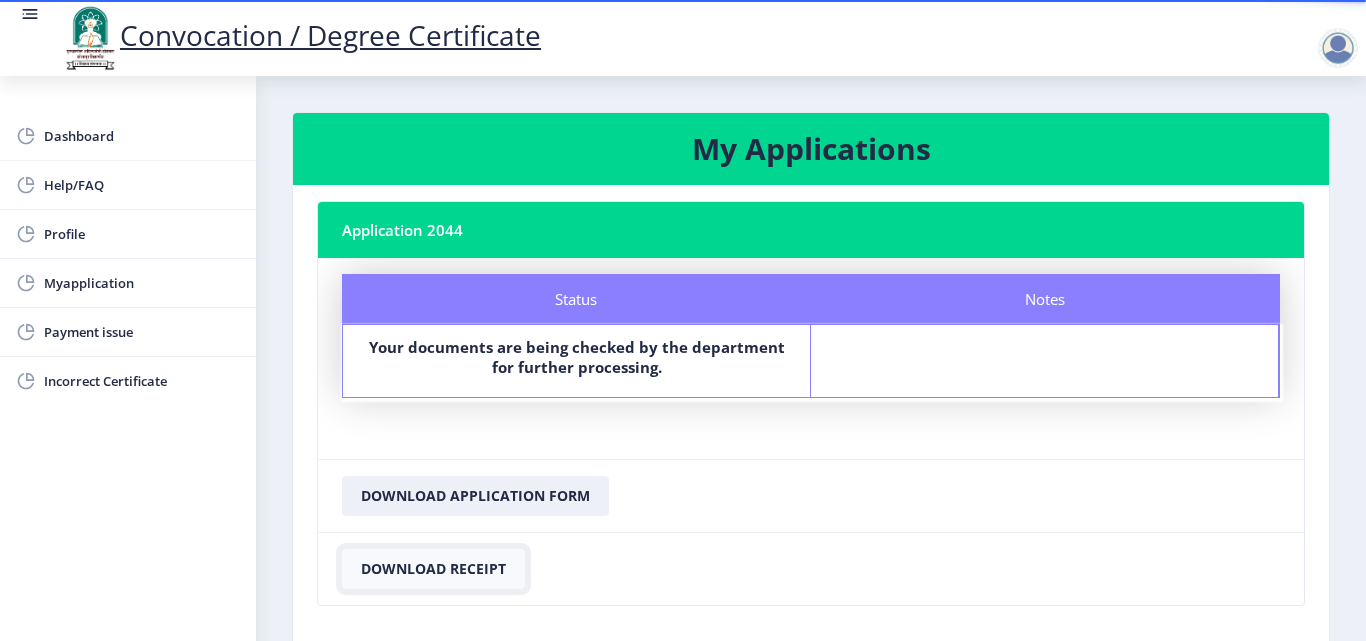click on "Download Receipt" 